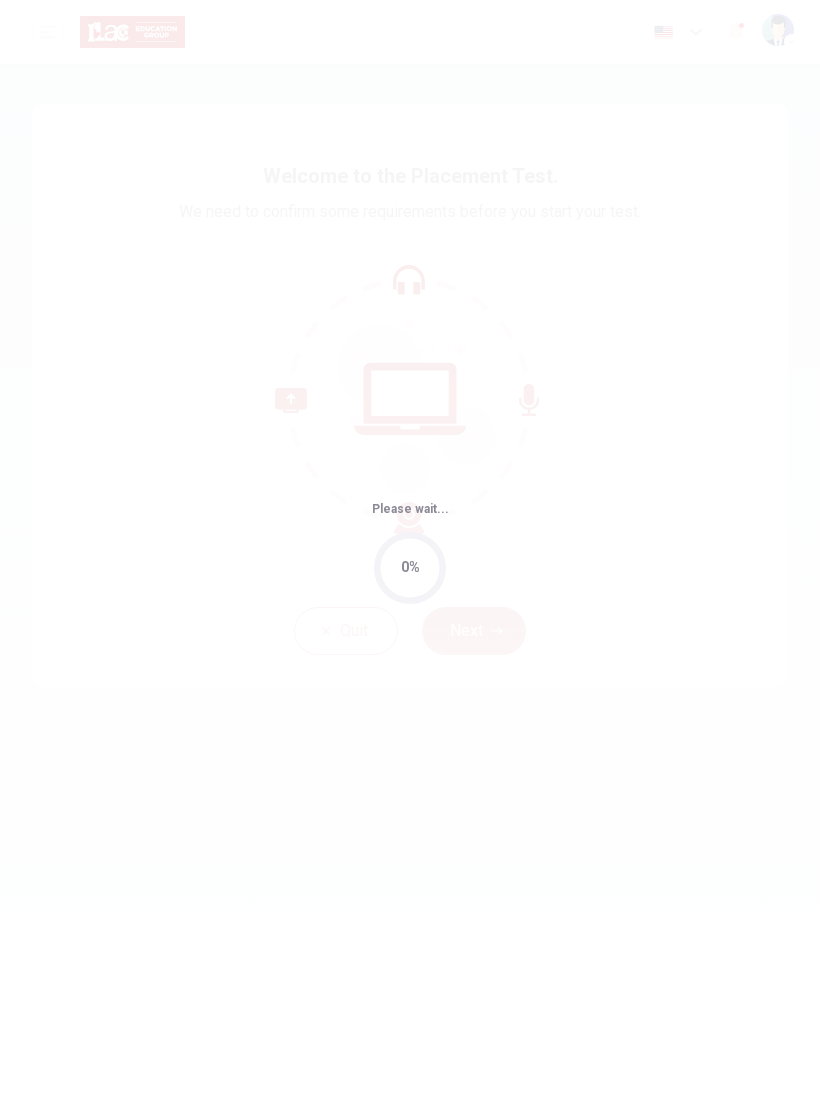 scroll, scrollTop: 0, scrollLeft: 0, axis: both 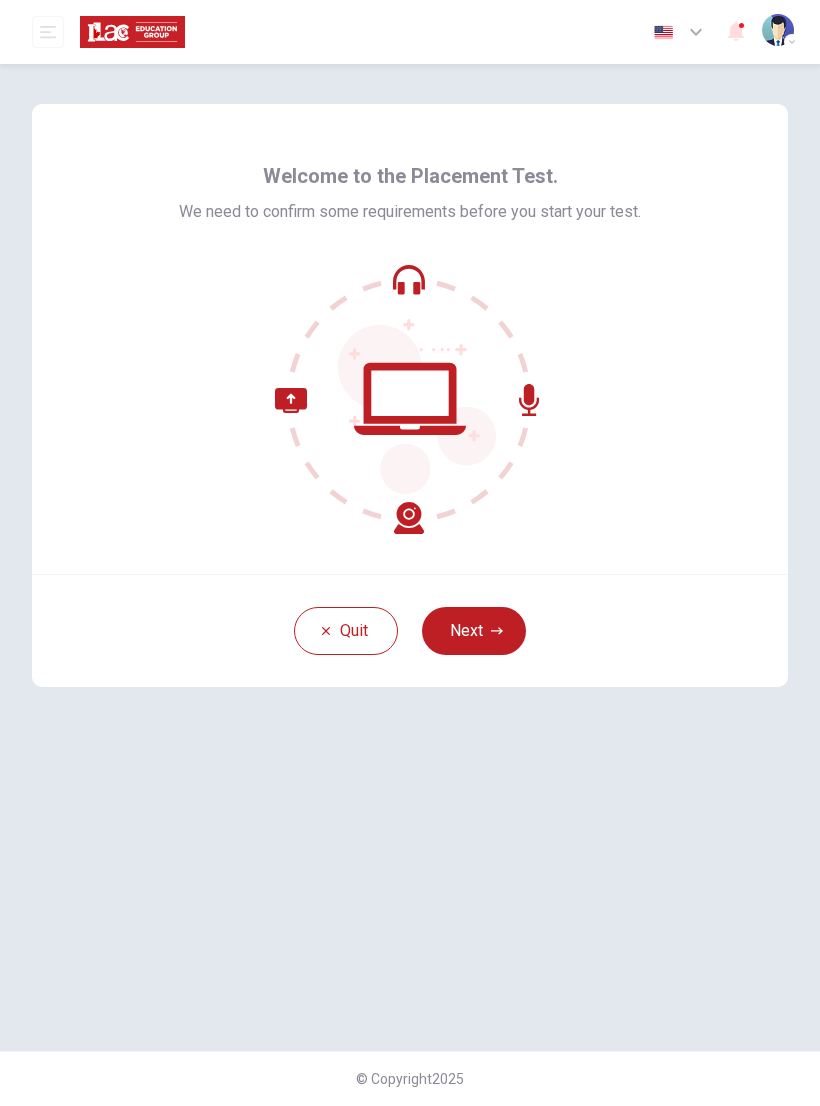 click on "Next" at bounding box center (474, 631) 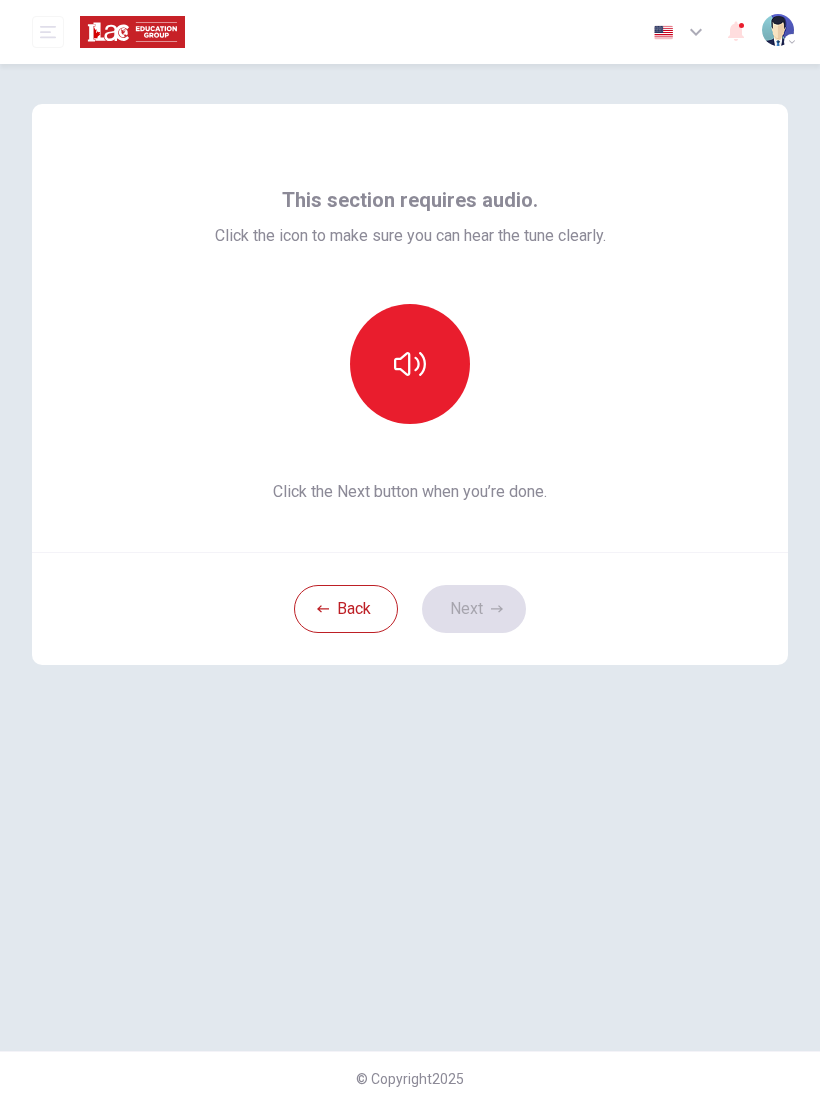 click at bounding box center [410, 364] 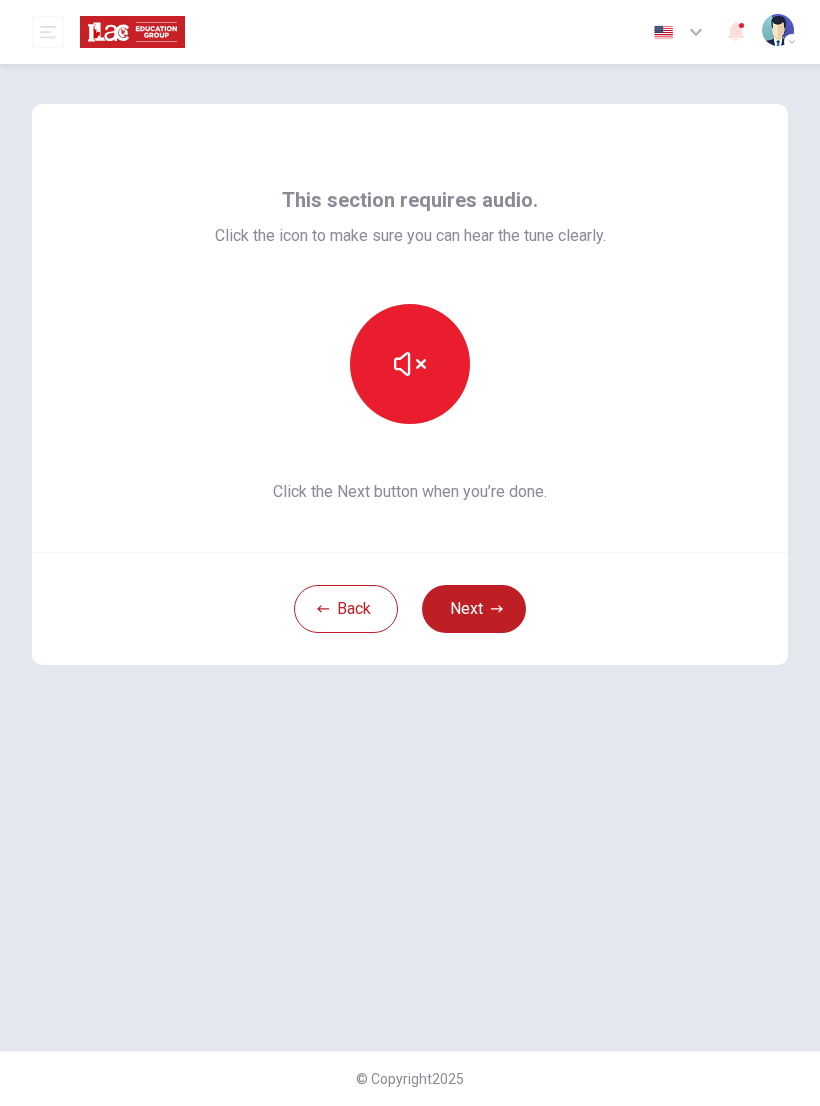 click on "Next" at bounding box center (474, 609) 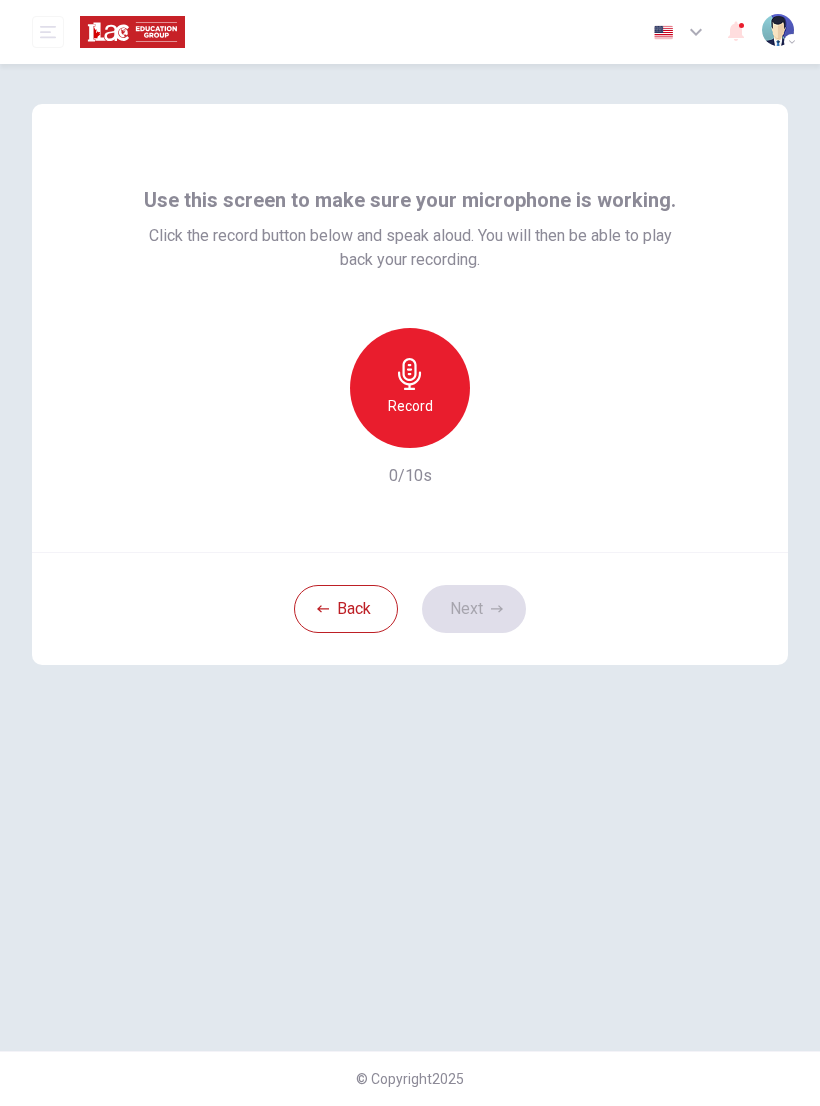 click on "Record" at bounding box center [410, 406] 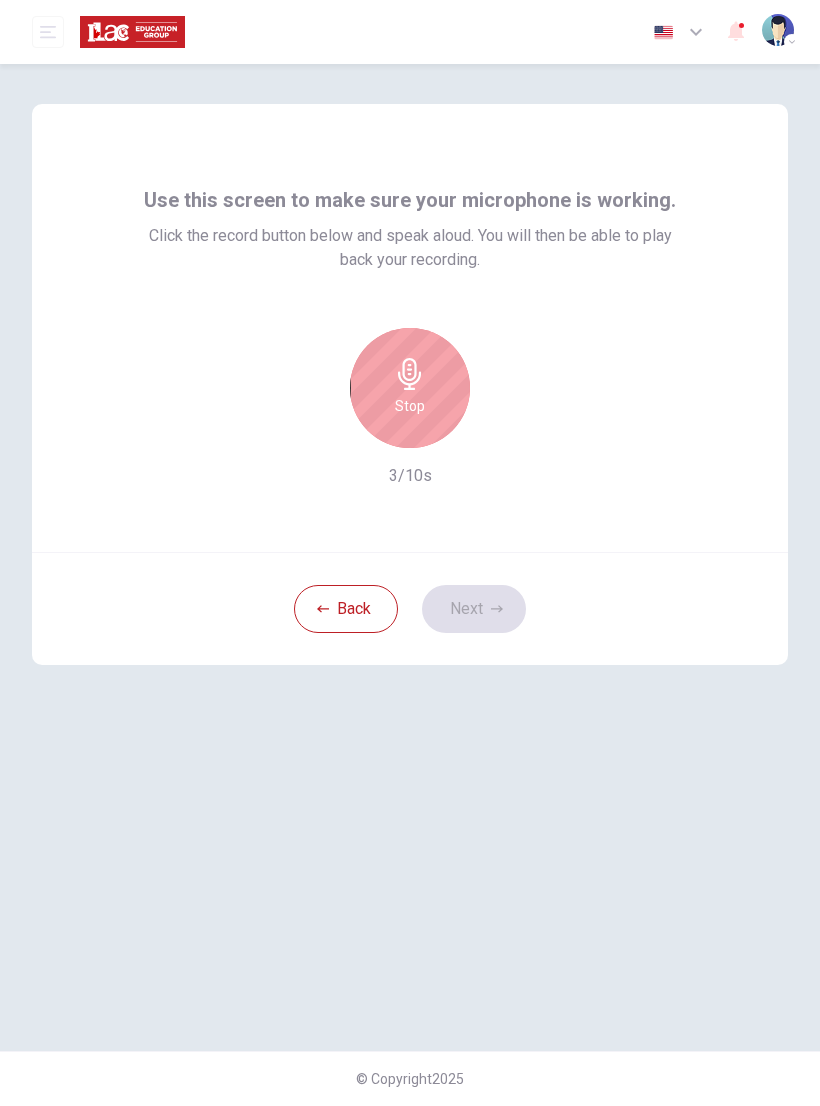 click on "Stop" at bounding box center (410, 388) 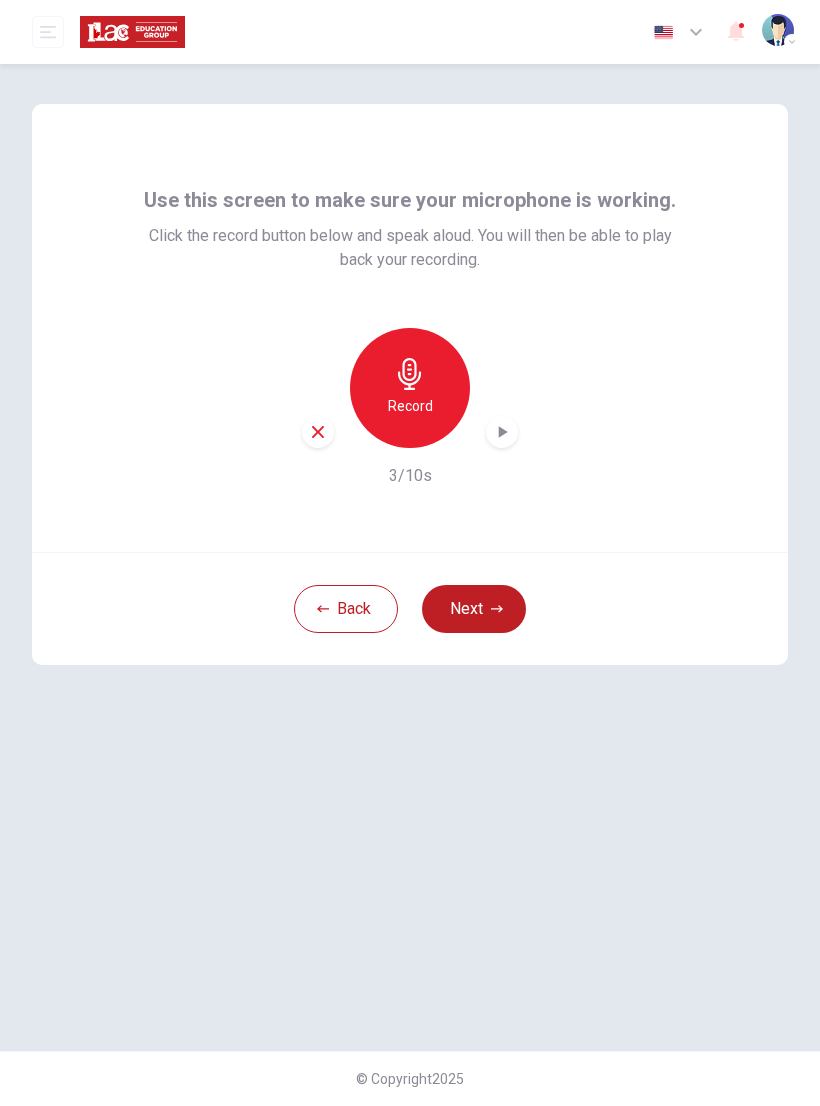 click 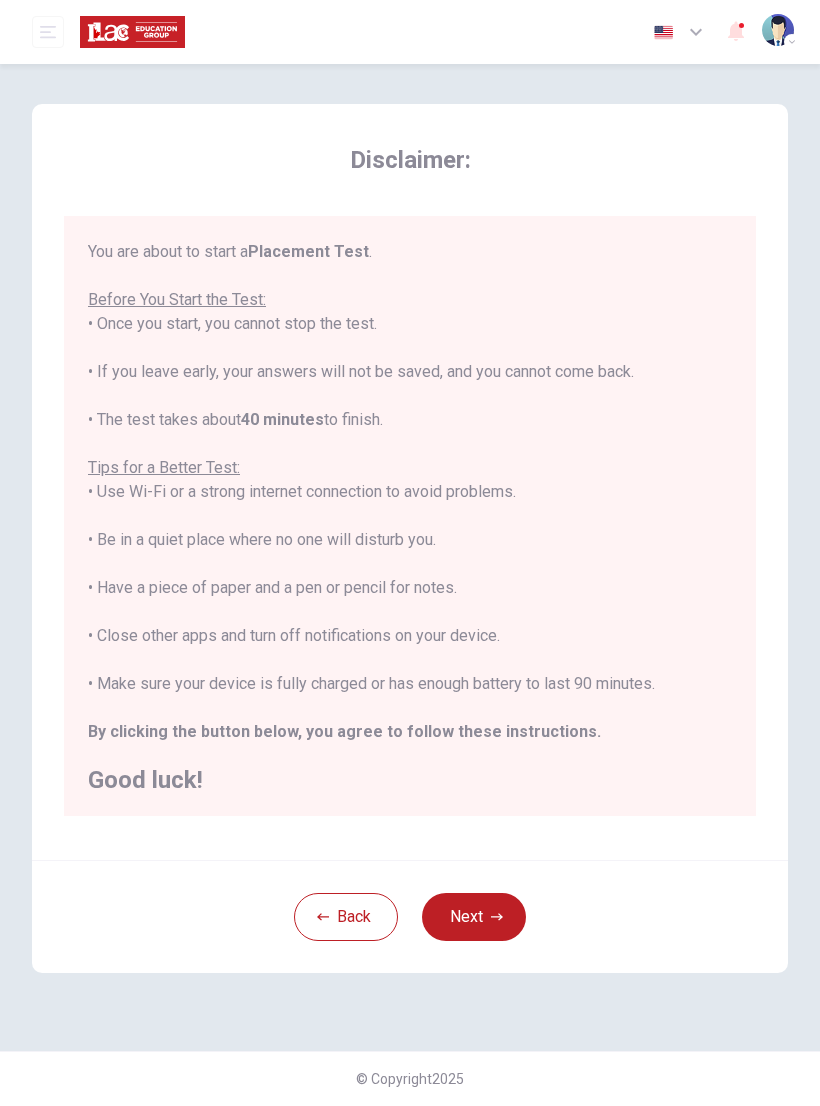 click on "Next" at bounding box center [474, 917] 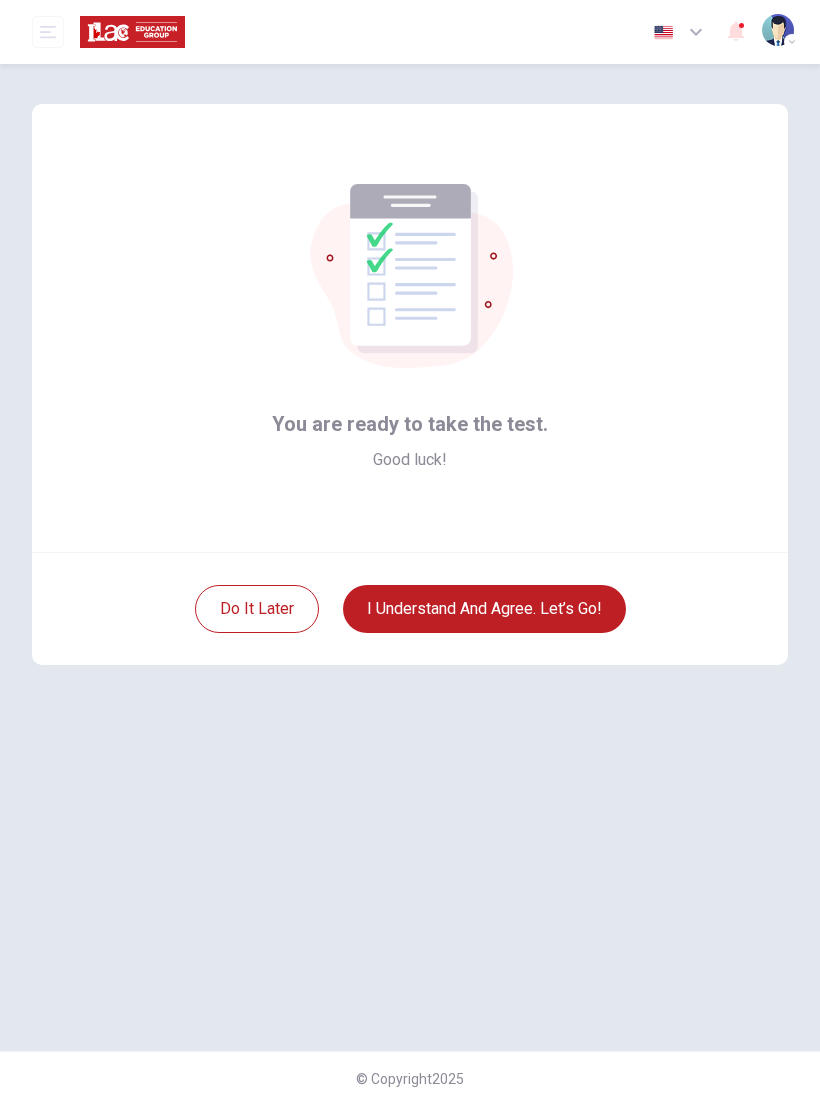 click on "I understand and agree. Let’s go!" at bounding box center (484, 609) 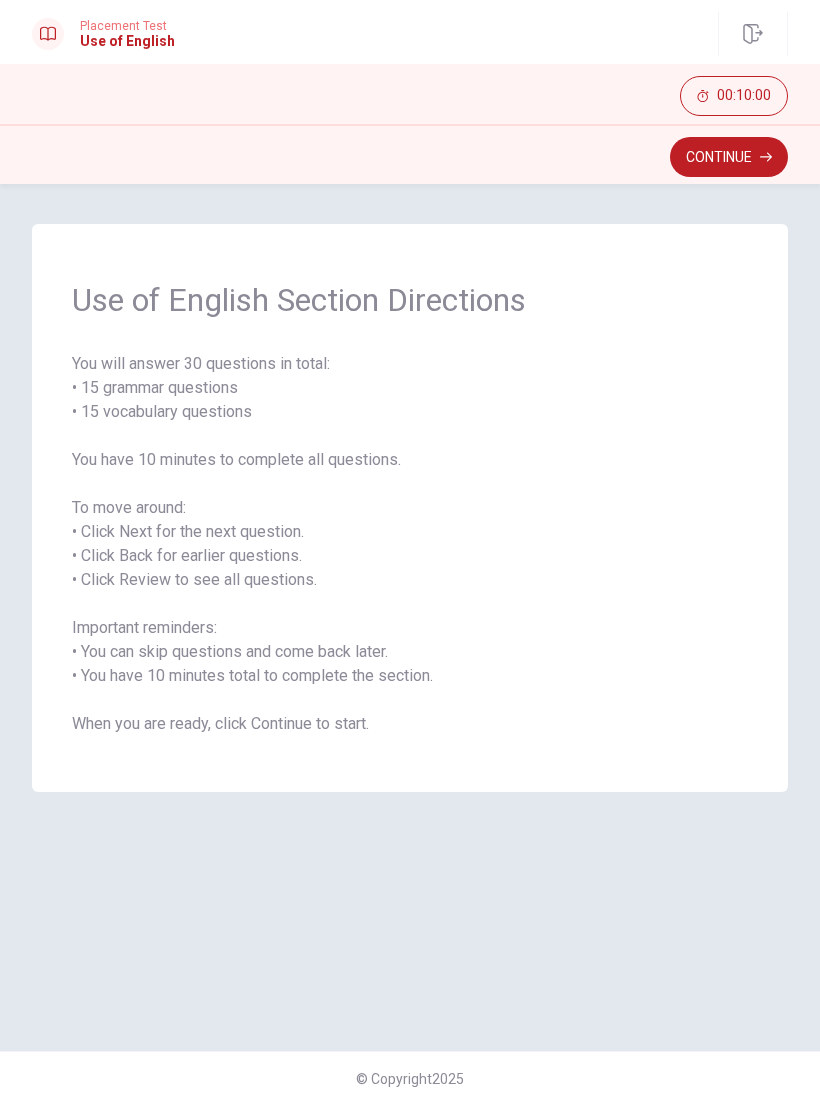 click on "Continue" at bounding box center [729, 157] 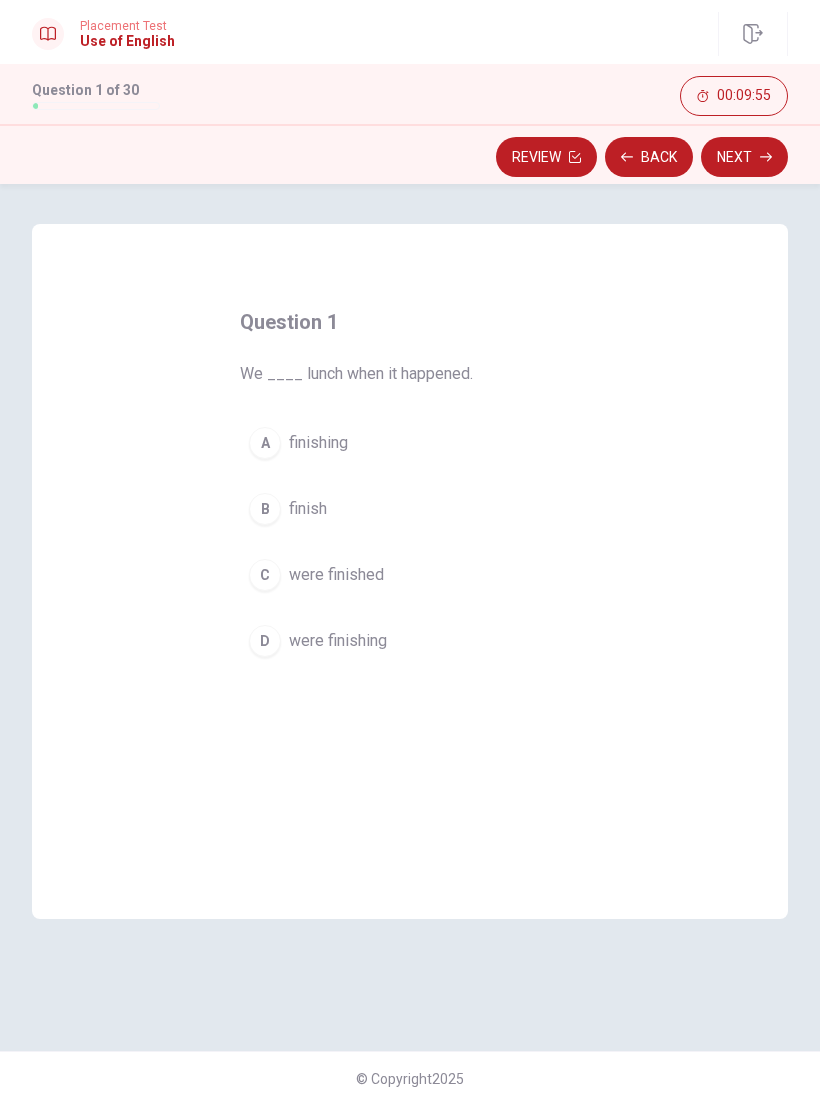 click on "Question 1 We ____ lunch when it happened. A finishing B finish C were finished D were finishing" at bounding box center (410, 617) 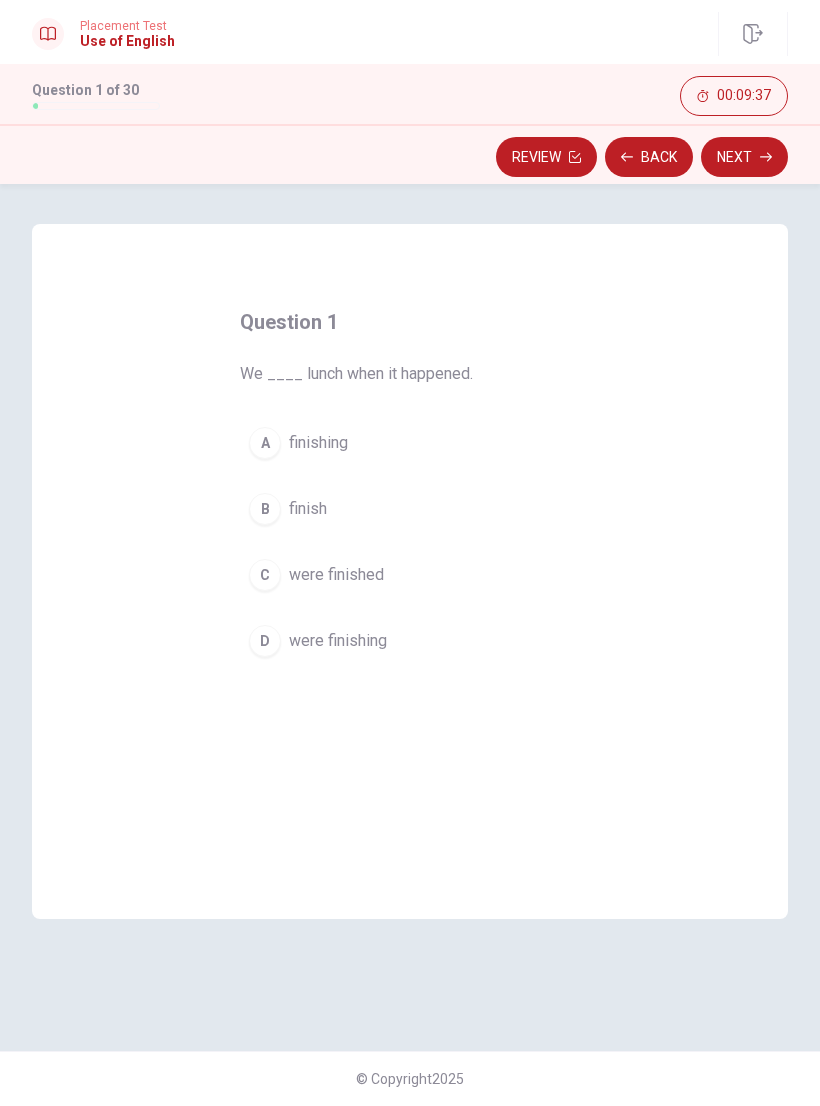 click on "D" at bounding box center (265, 641) 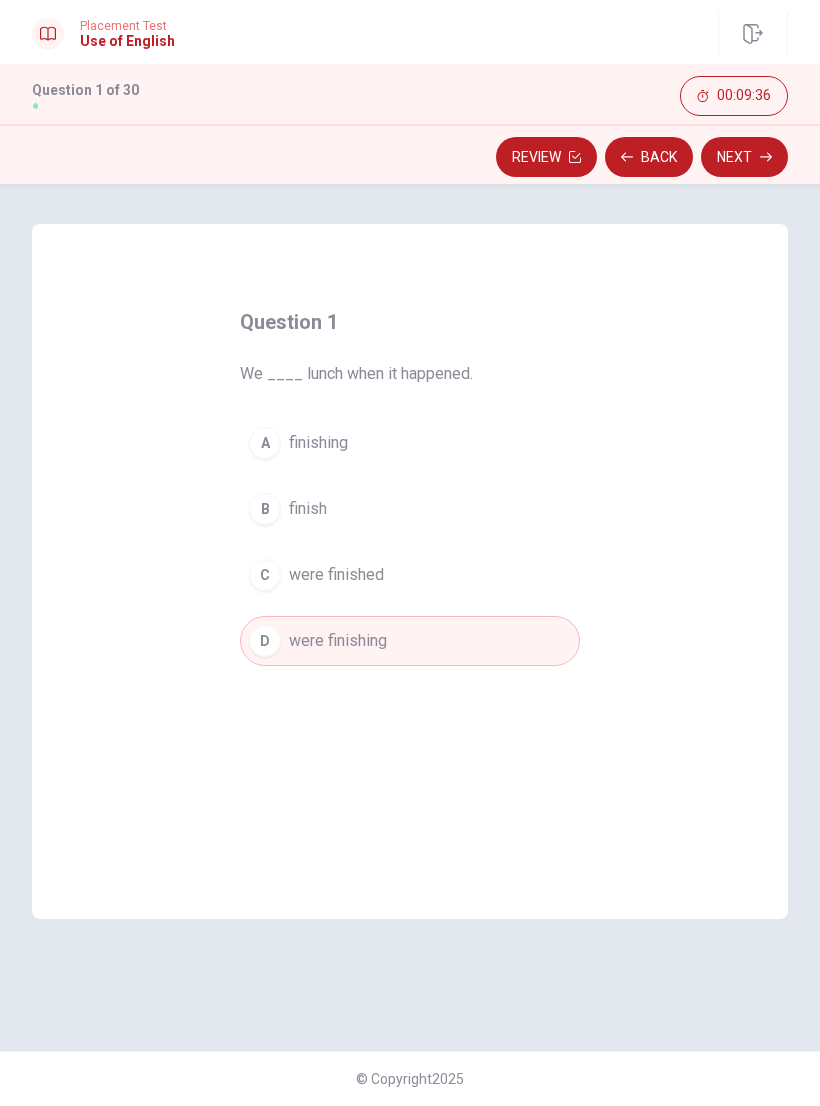 click on "Next" at bounding box center [744, 157] 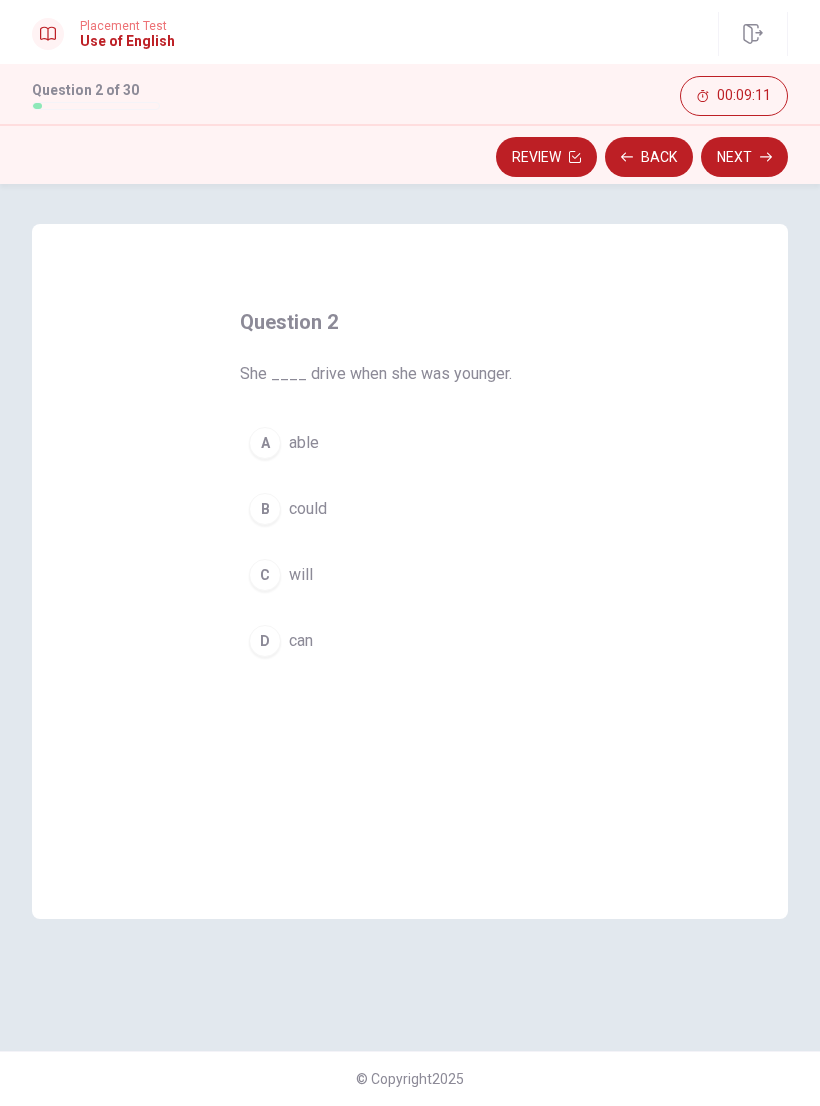 click on "D can" at bounding box center (410, 641) 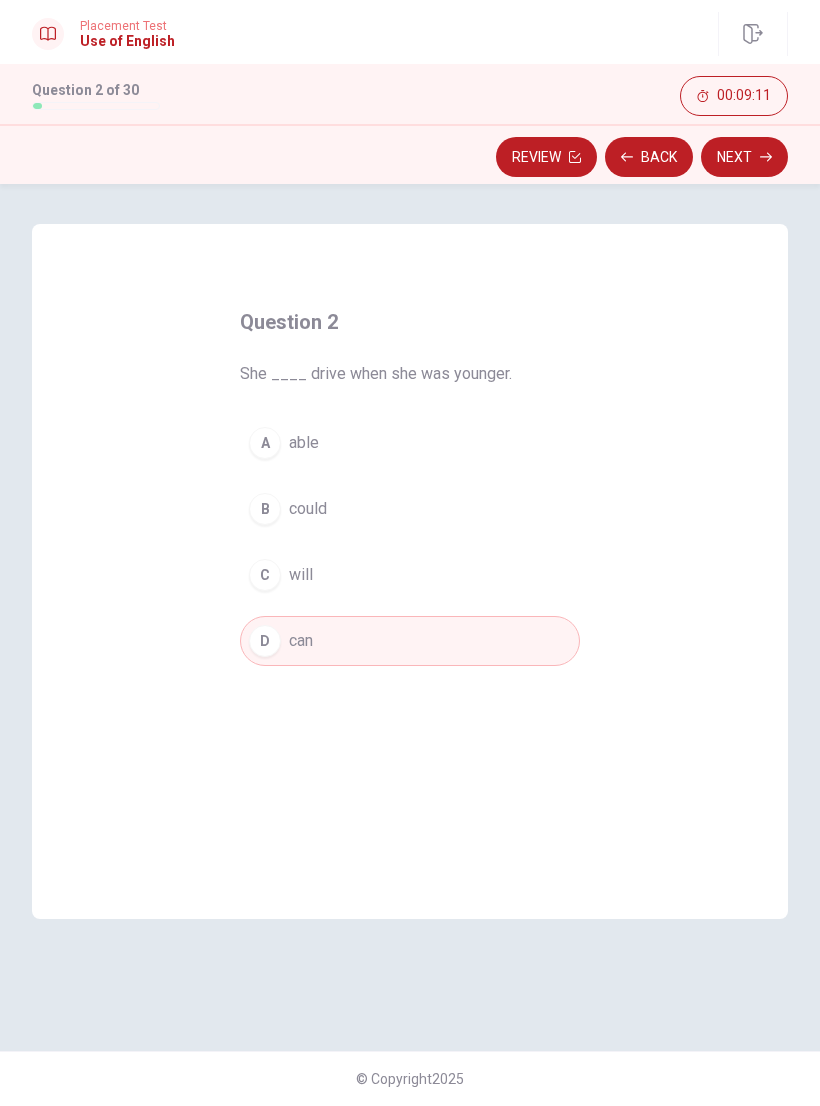 click on "Next" at bounding box center (744, 157) 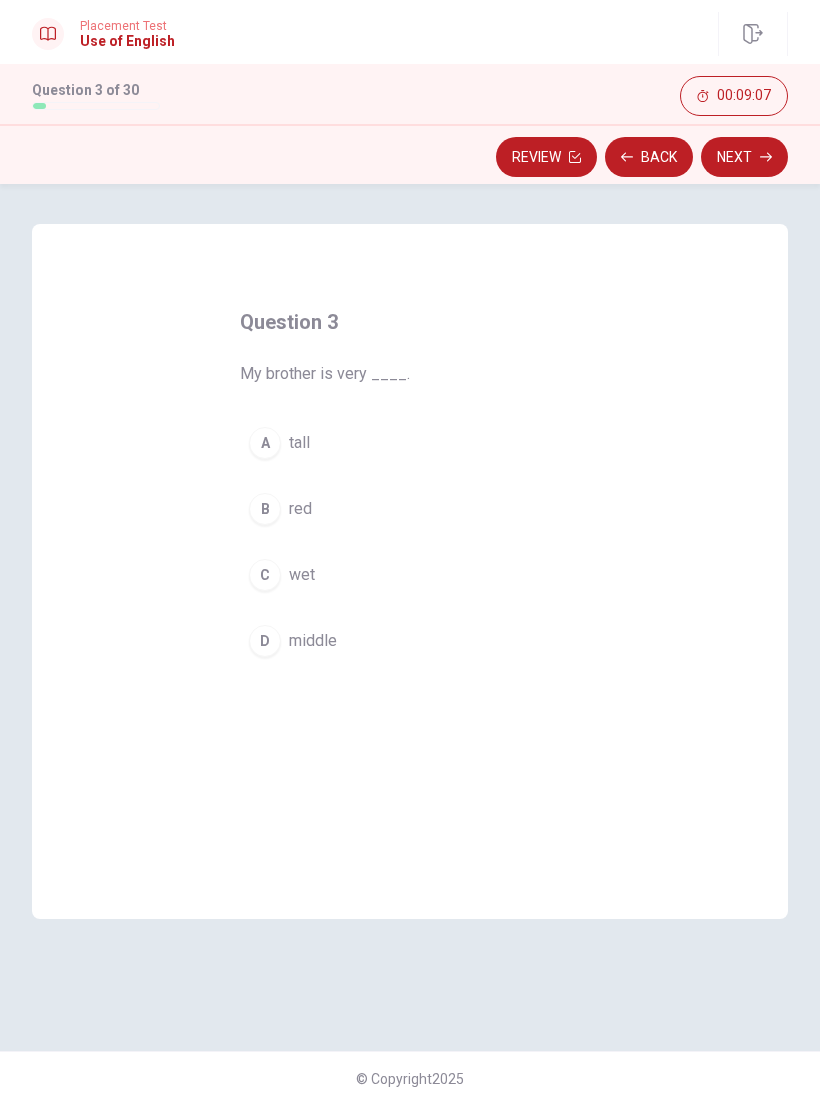 click on "A tall" at bounding box center [410, 443] 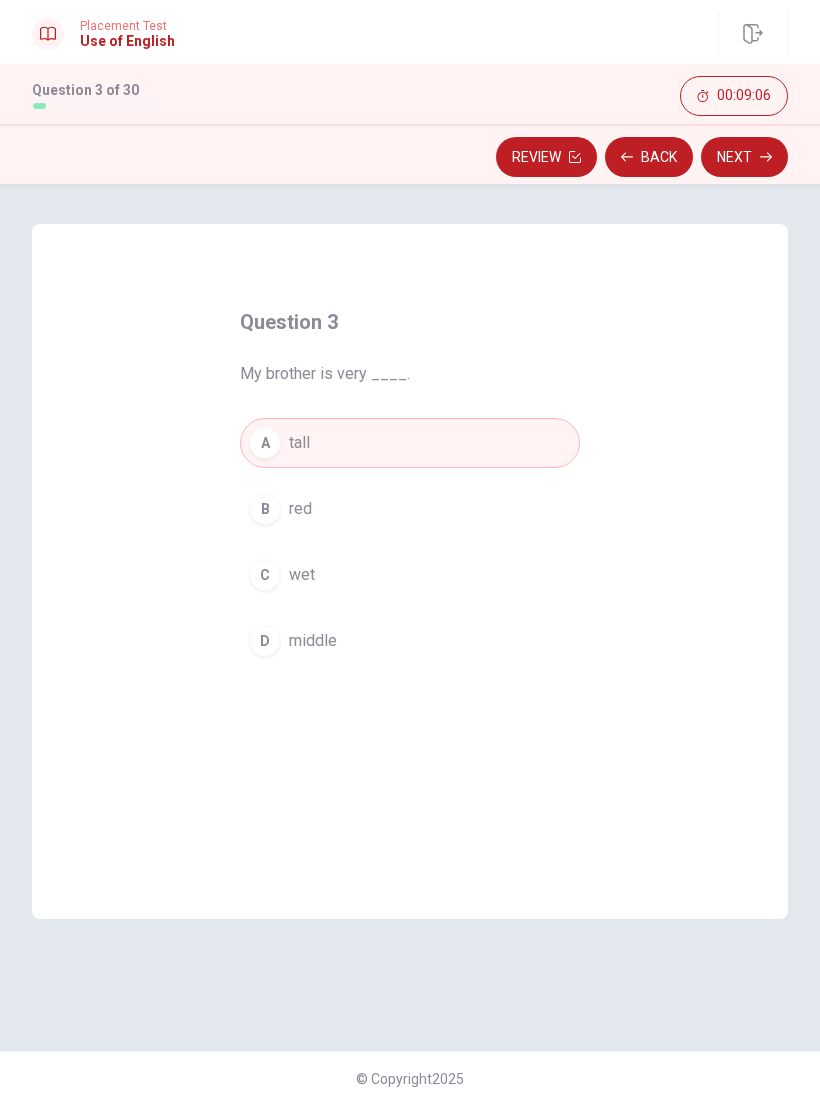 click on "Next" at bounding box center (744, 157) 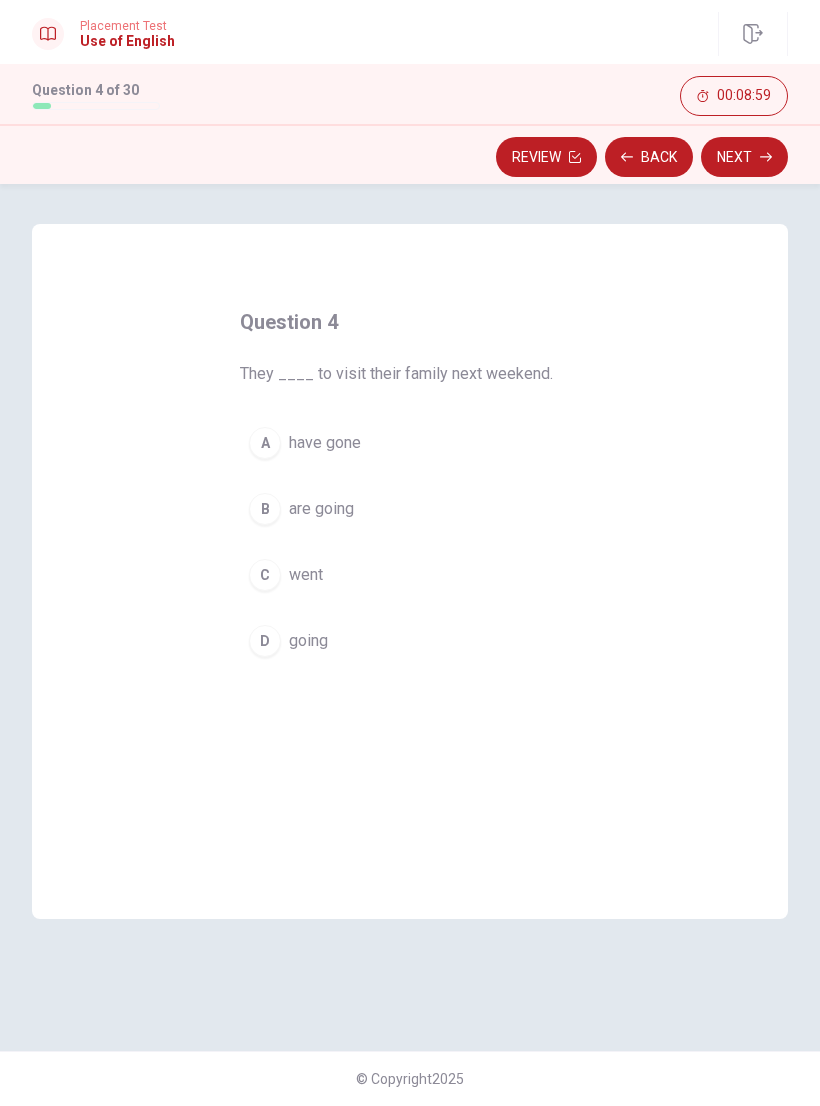 click on "have gone" at bounding box center [325, 443] 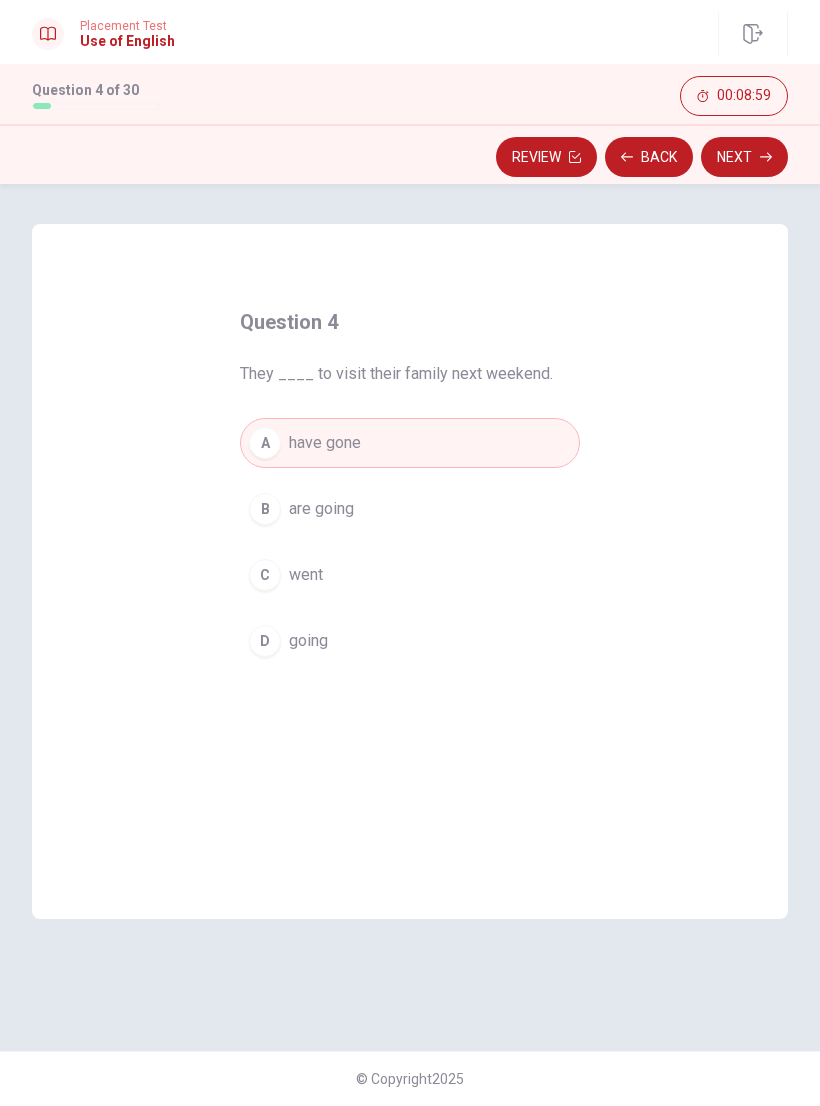 click on "Next" at bounding box center (744, 157) 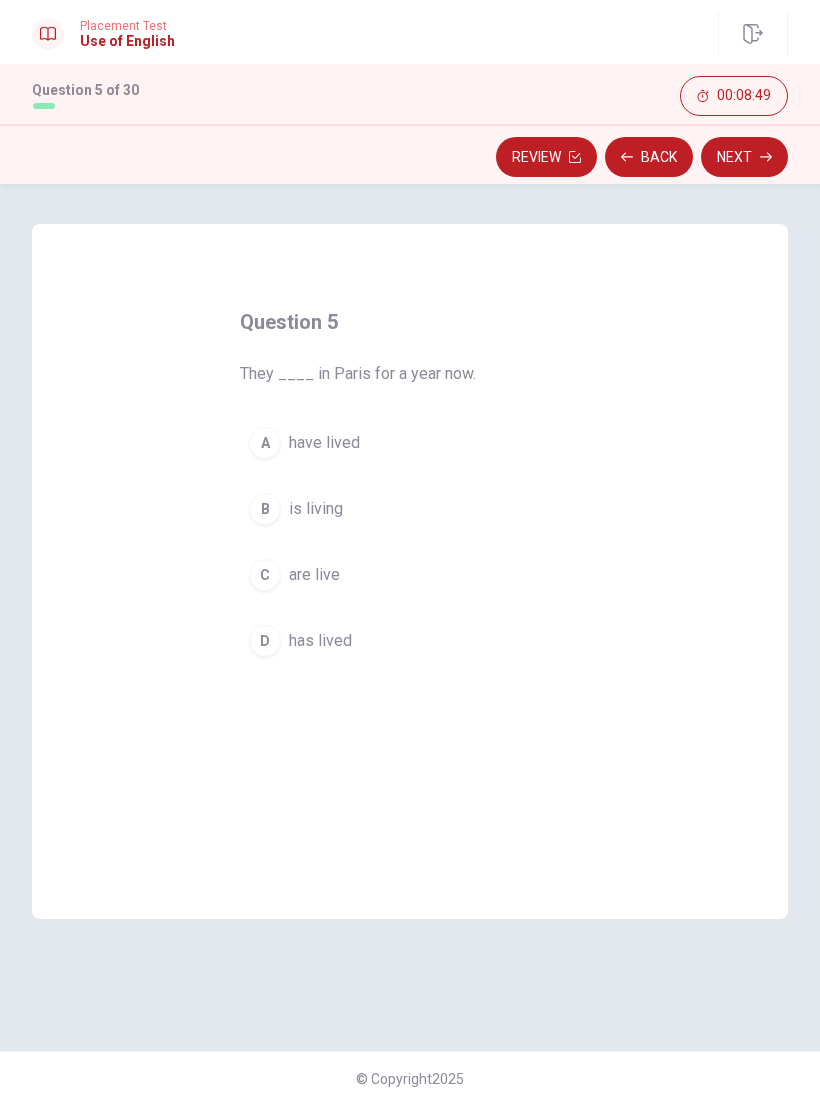 click on "A have lived" at bounding box center [410, 443] 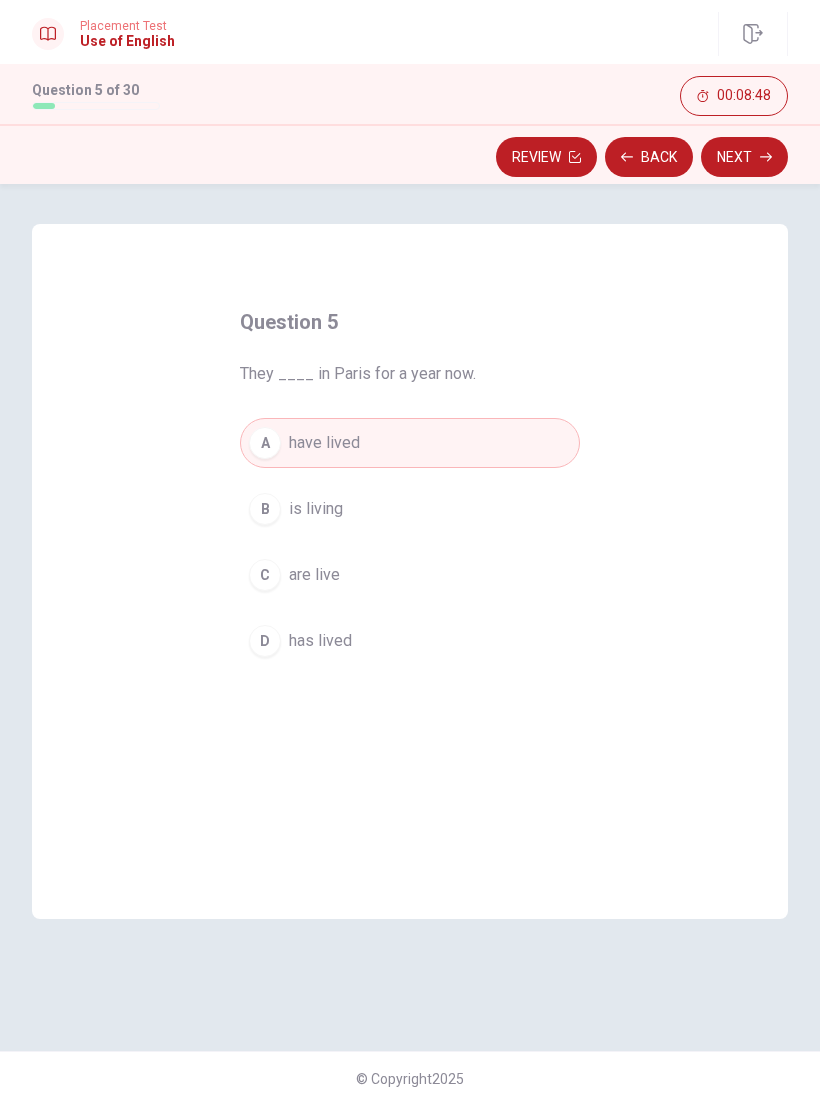 click on "Next" at bounding box center (744, 157) 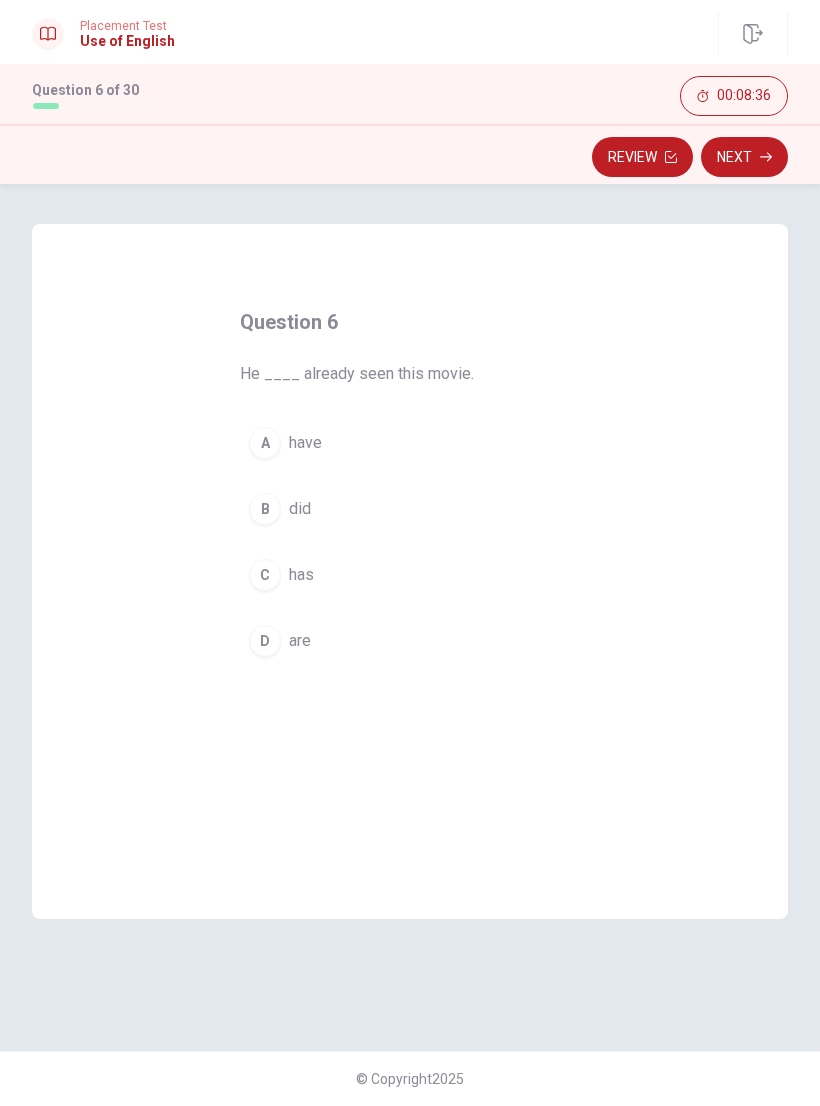 click on "C has" at bounding box center [410, 575] 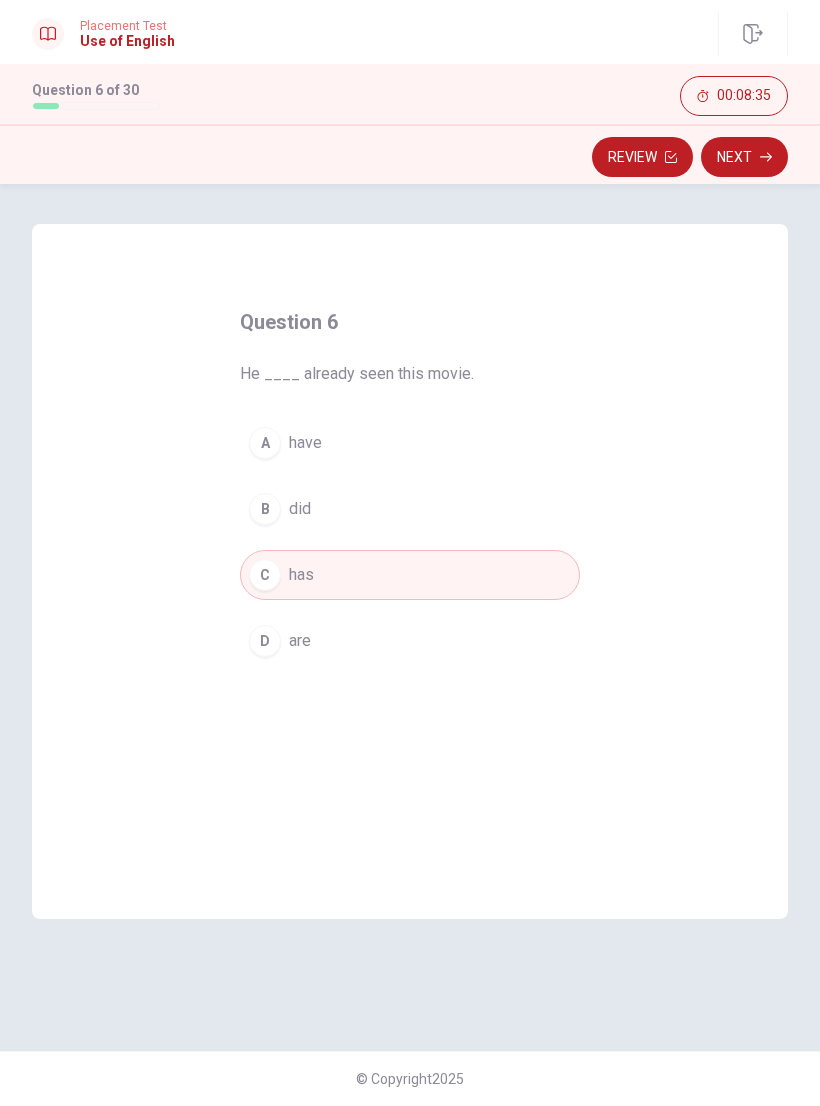 click on "Next" at bounding box center (744, 157) 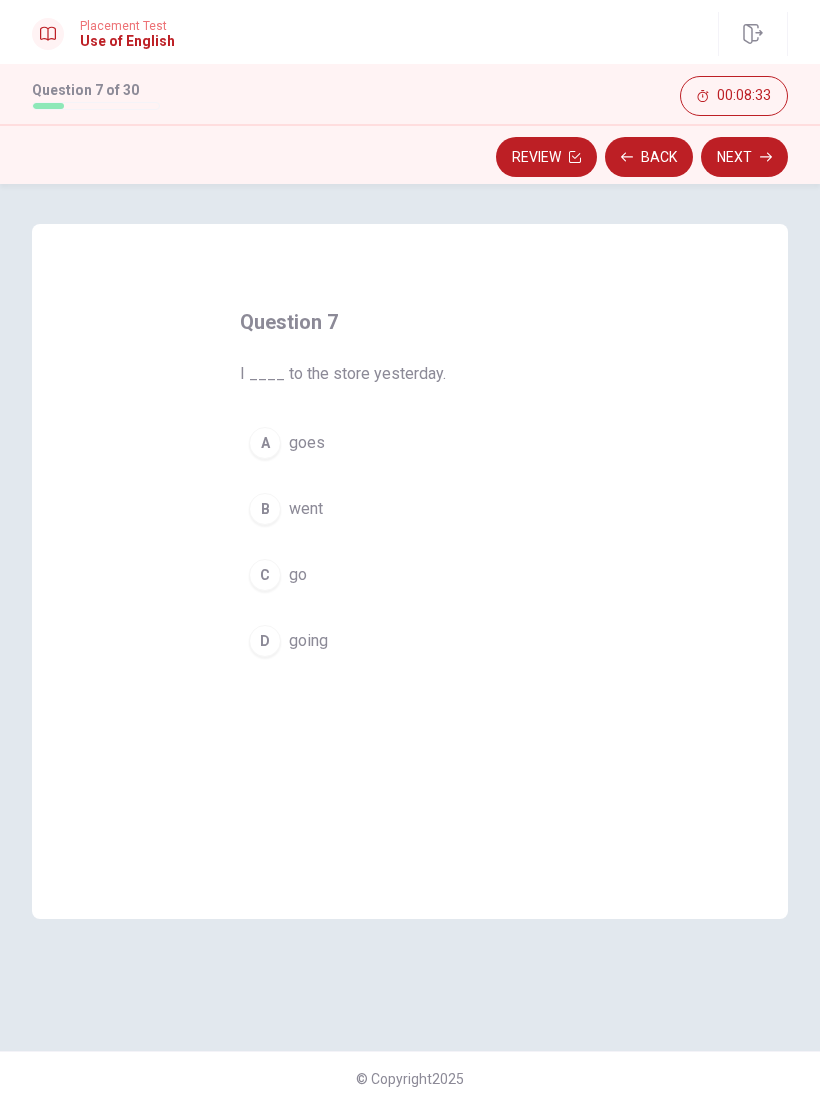 click on "Back" at bounding box center [649, 157] 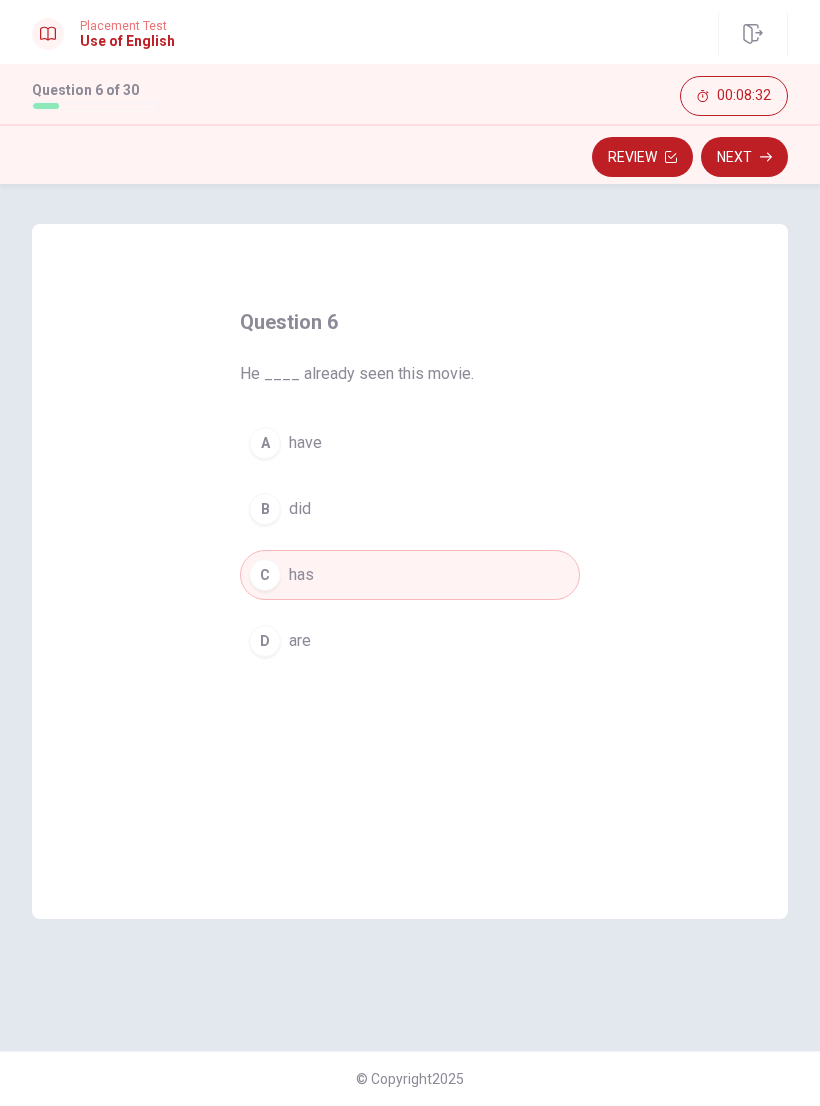click on "B did" at bounding box center (410, 509) 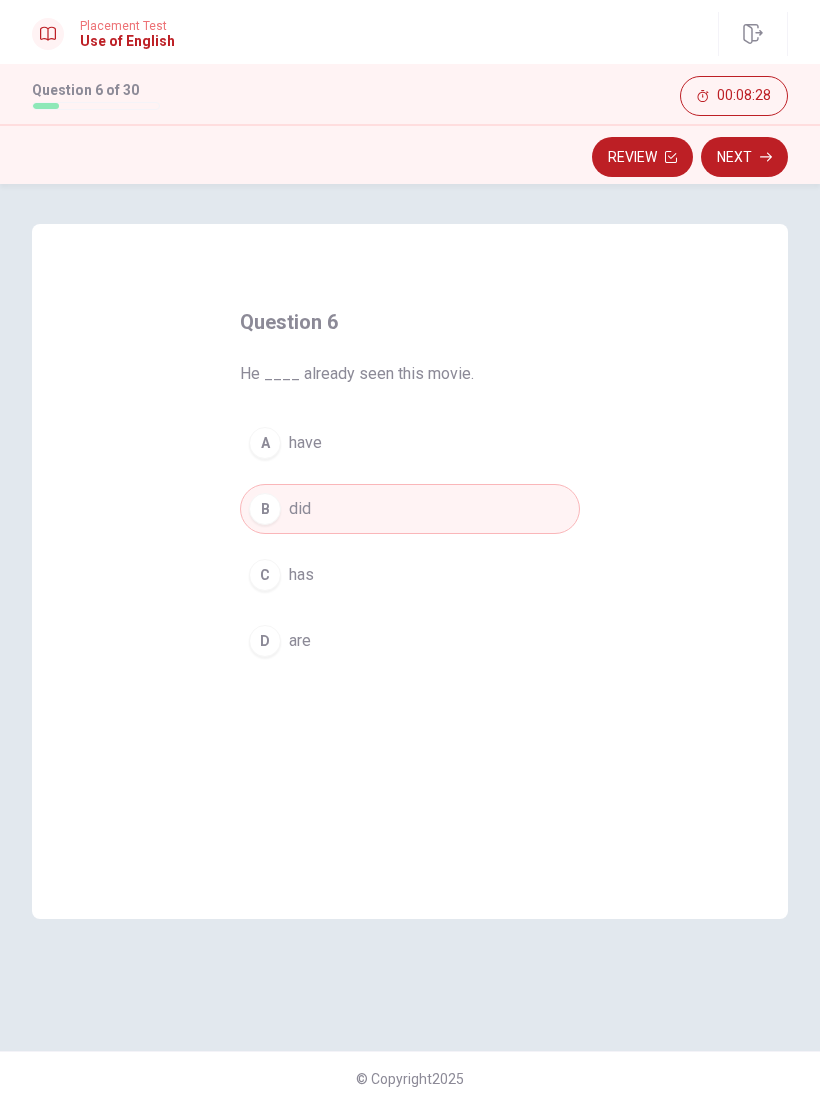 click on "C has" at bounding box center [410, 575] 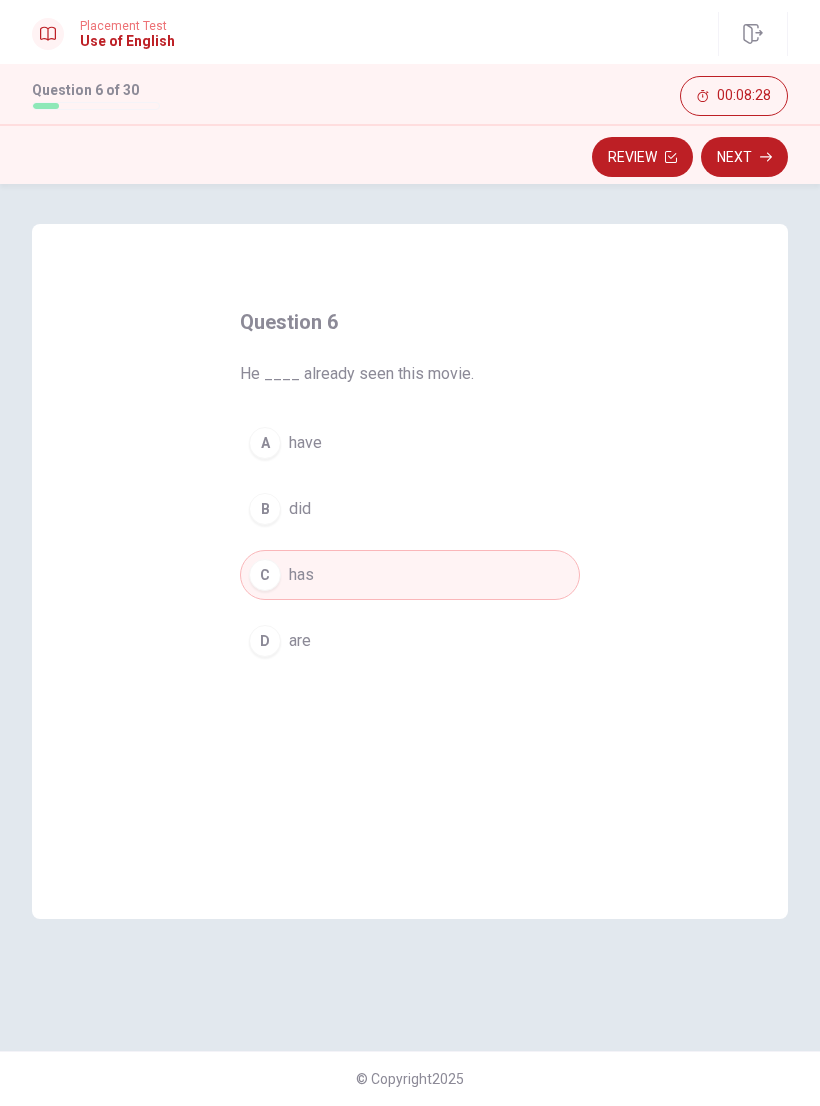 click on "Next" at bounding box center (744, 157) 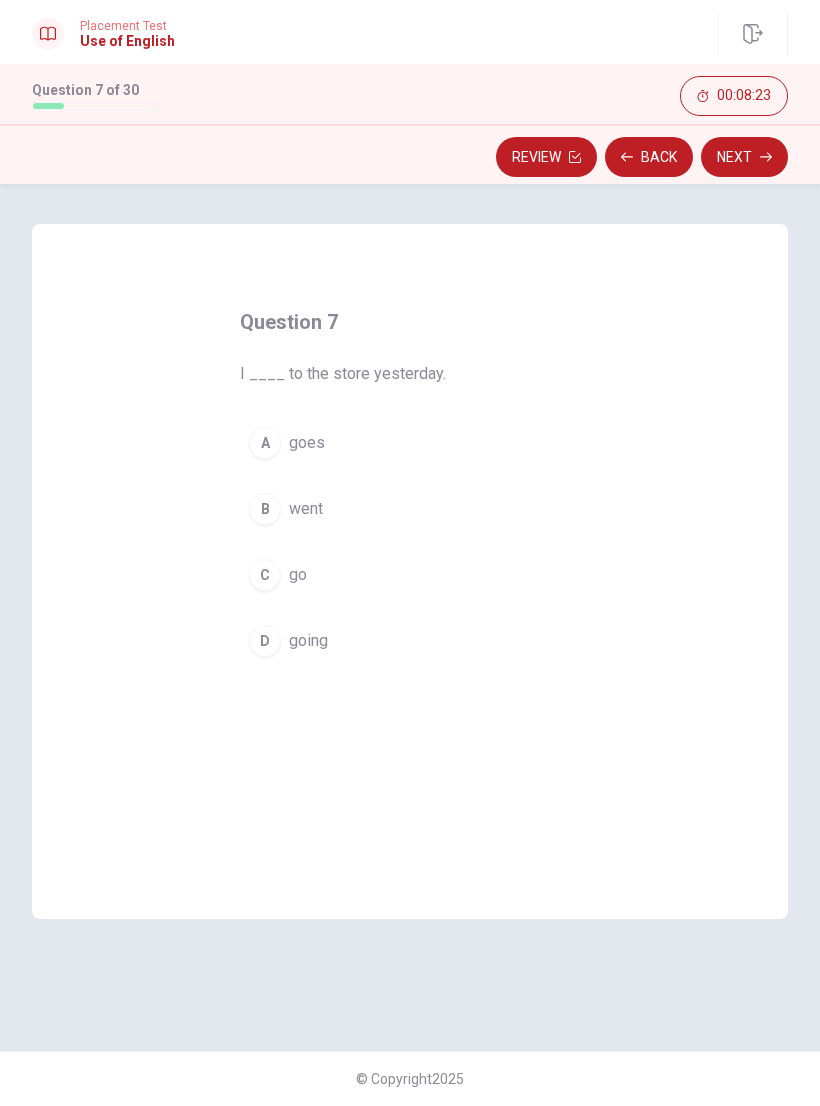 click on "B went" at bounding box center (410, 509) 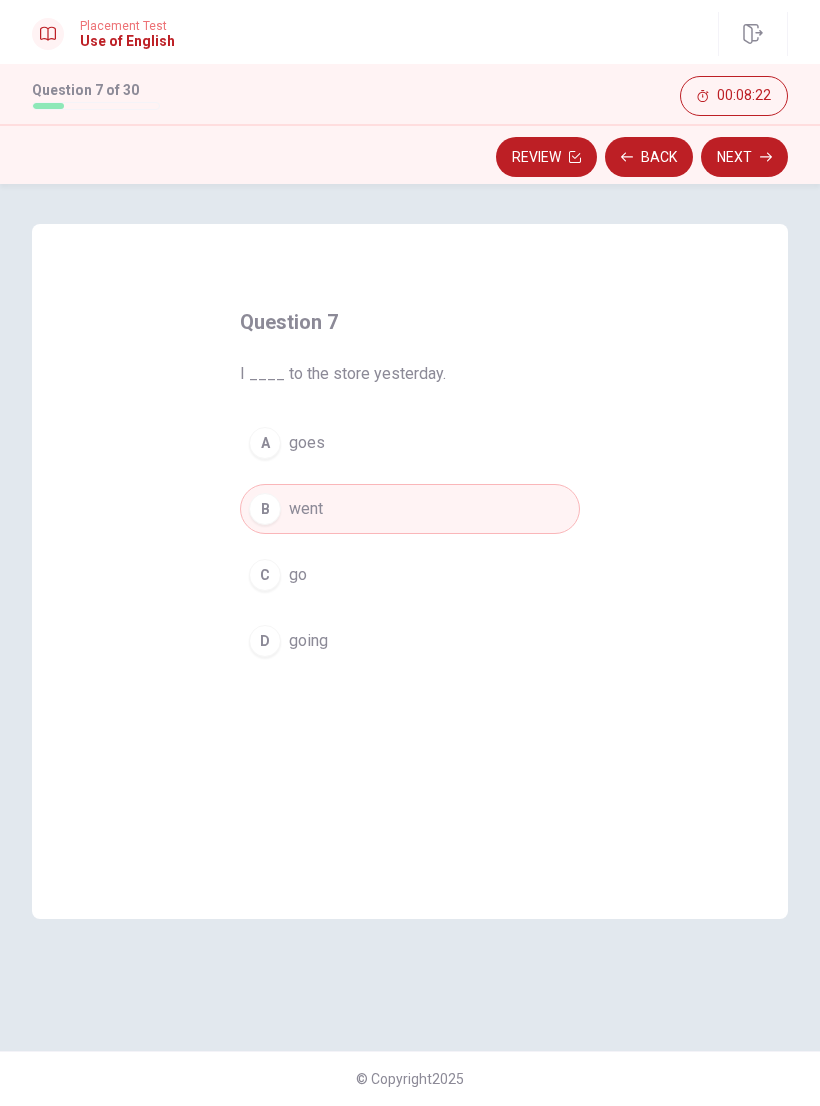click on "Next" at bounding box center [744, 157] 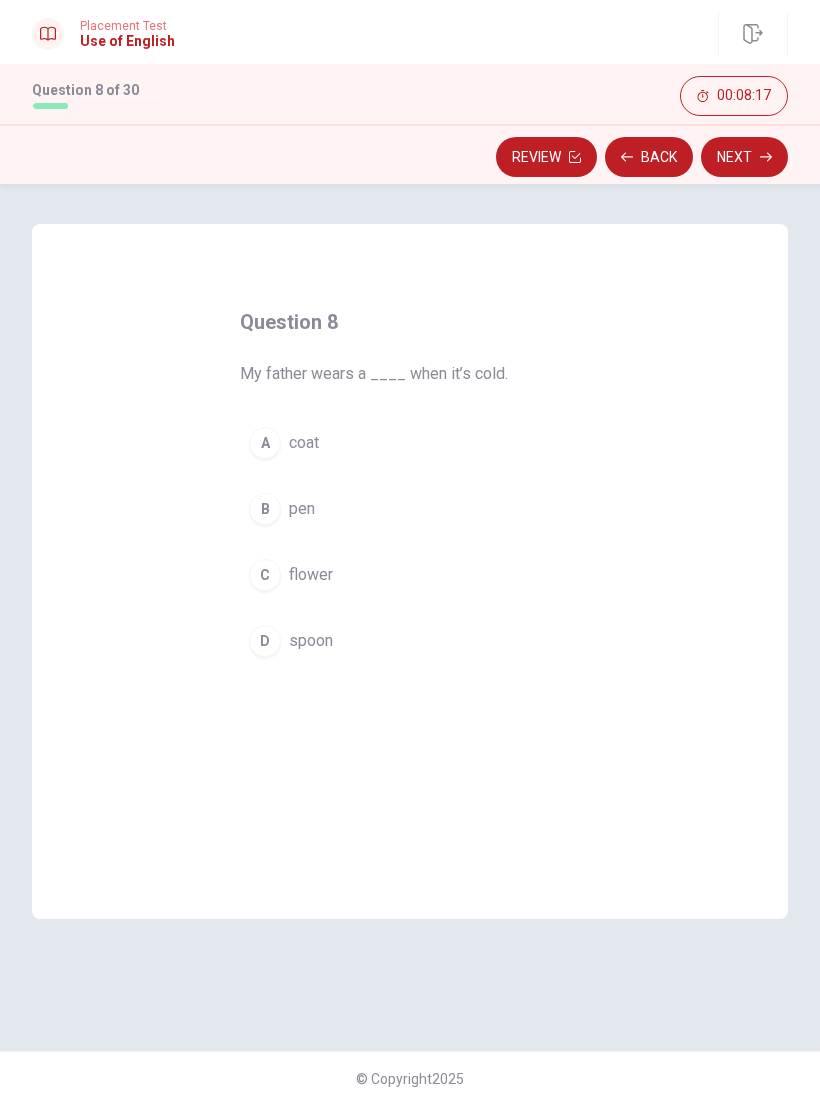 click on "A coat" at bounding box center [410, 443] 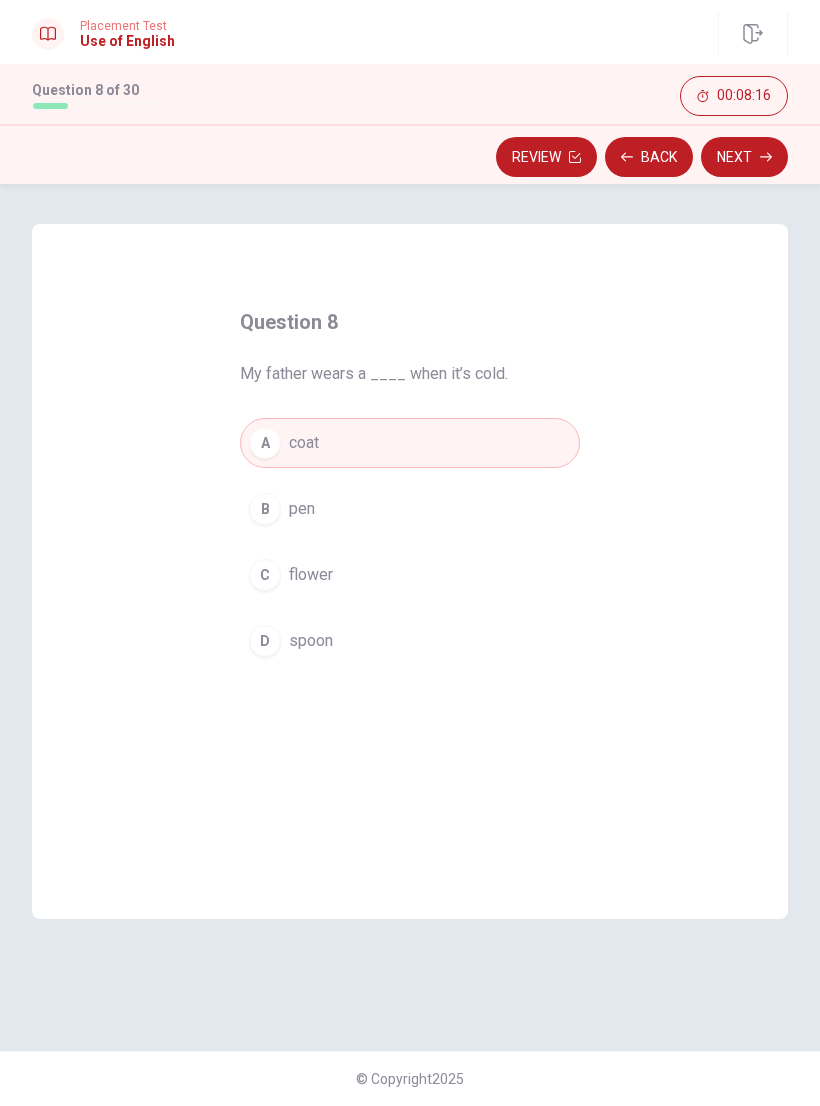 click on "Next" at bounding box center (744, 157) 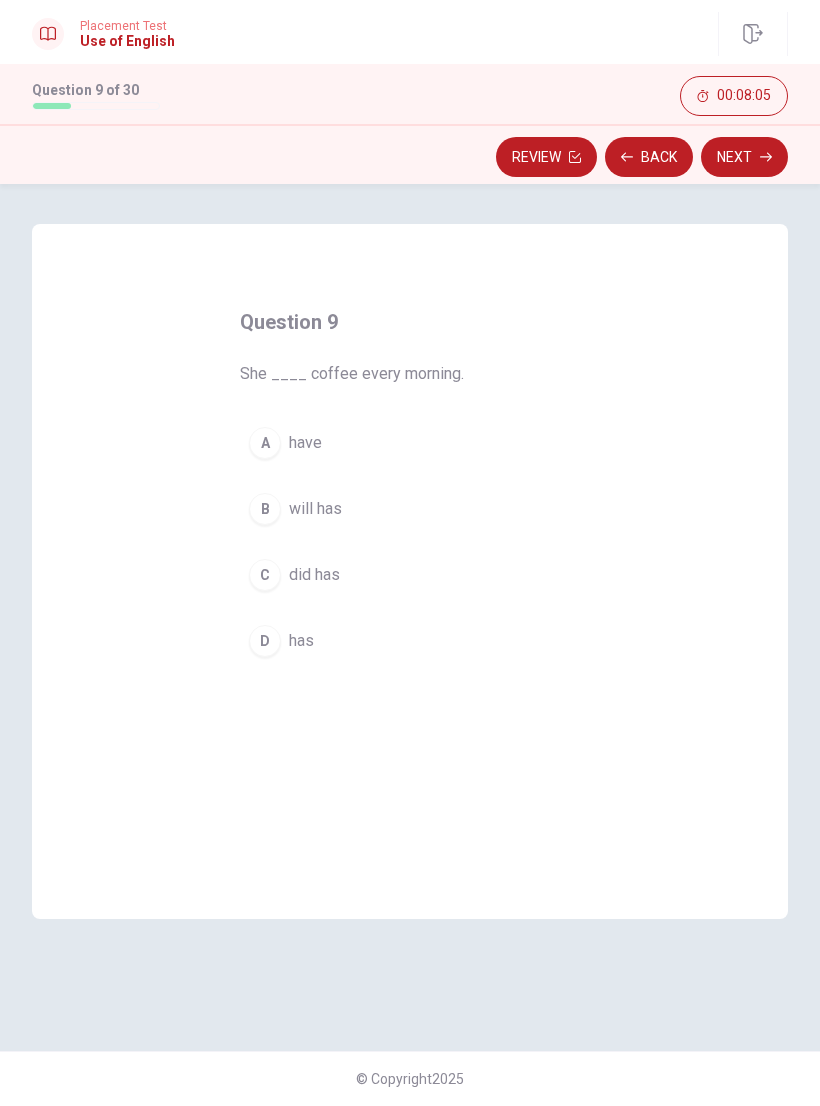 click on "D has" at bounding box center [410, 641] 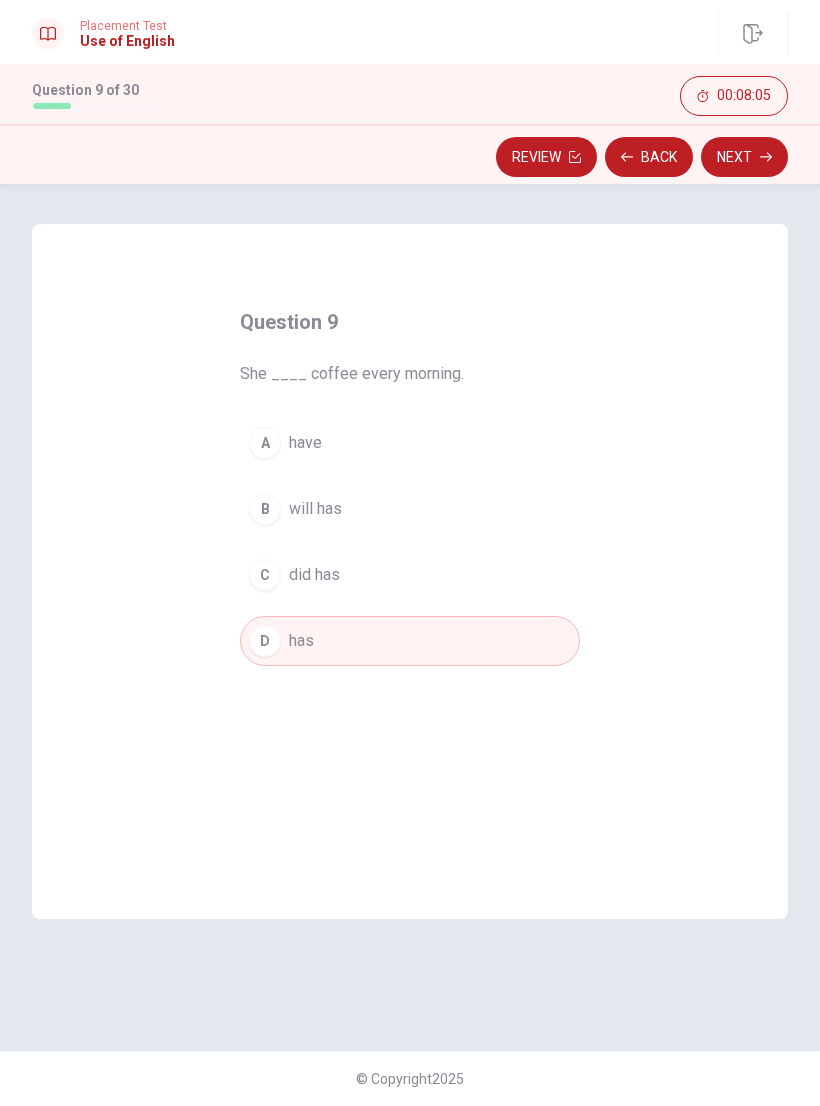 click on "Next" at bounding box center [744, 157] 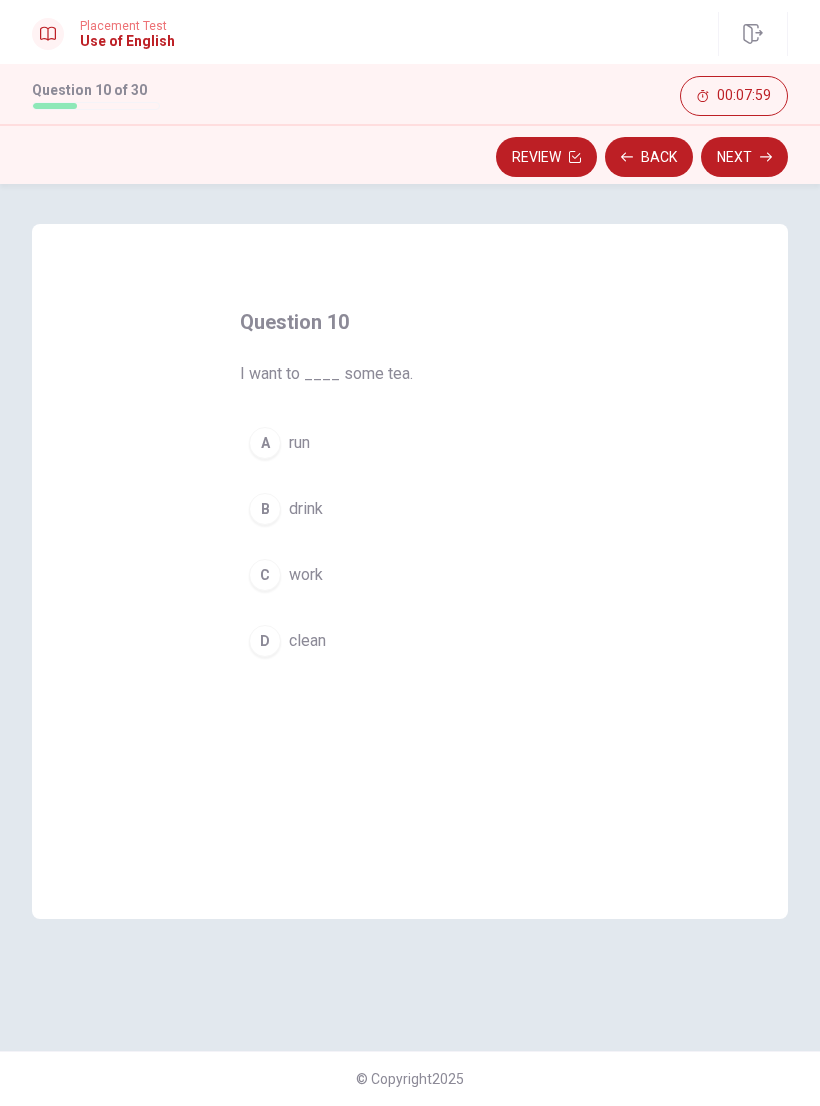 click on "B drink" at bounding box center [410, 509] 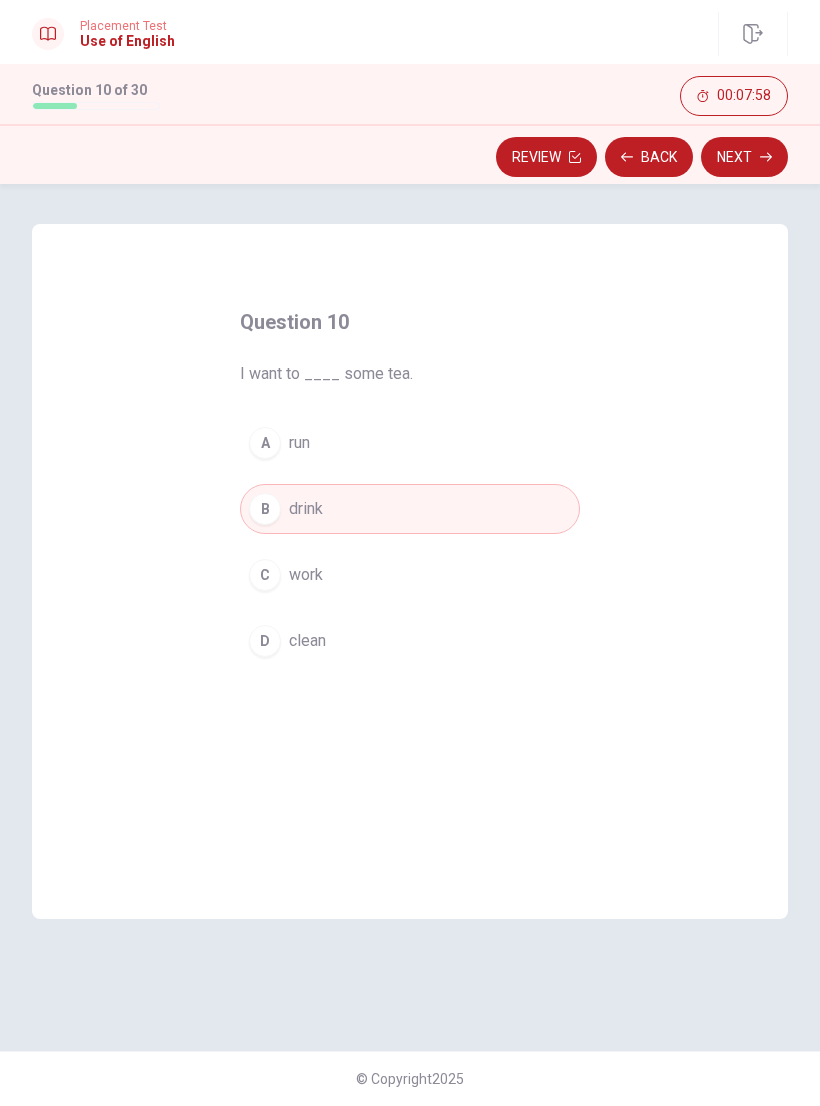 click on "Next" at bounding box center [744, 157] 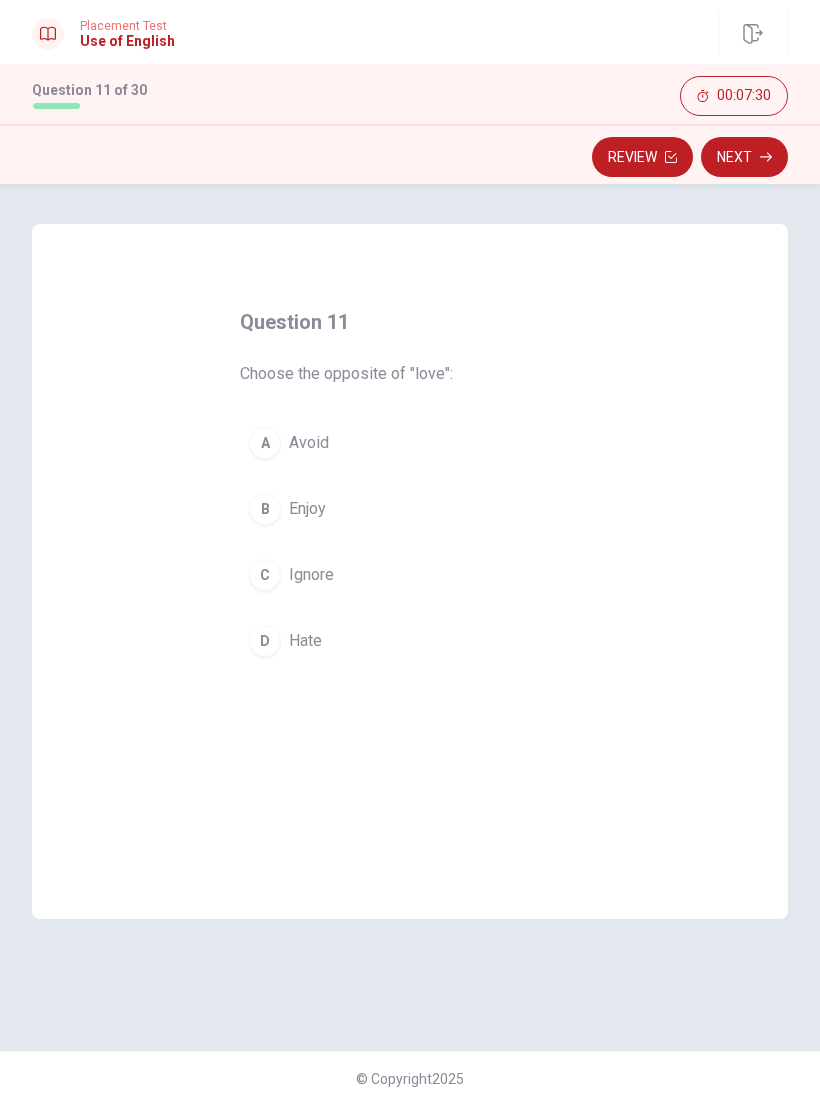 click on "Hate" at bounding box center (305, 641) 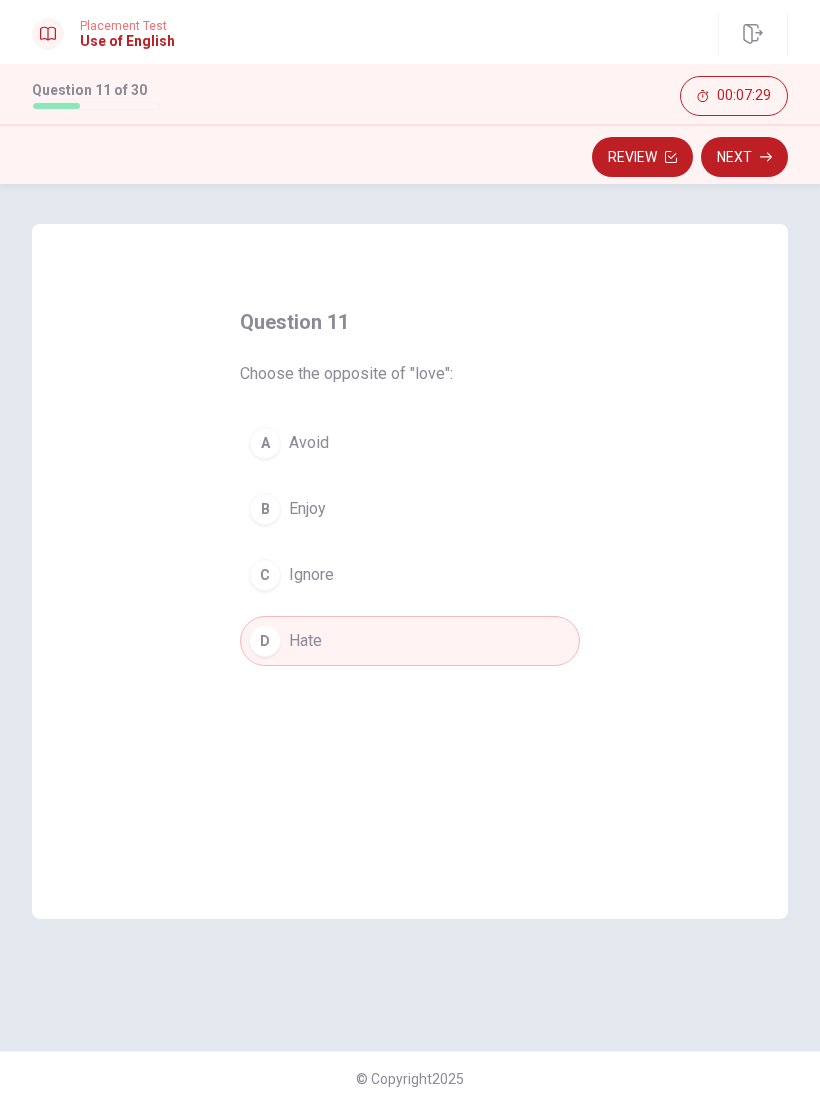 click on "Next" at bounding box center (744, 157) 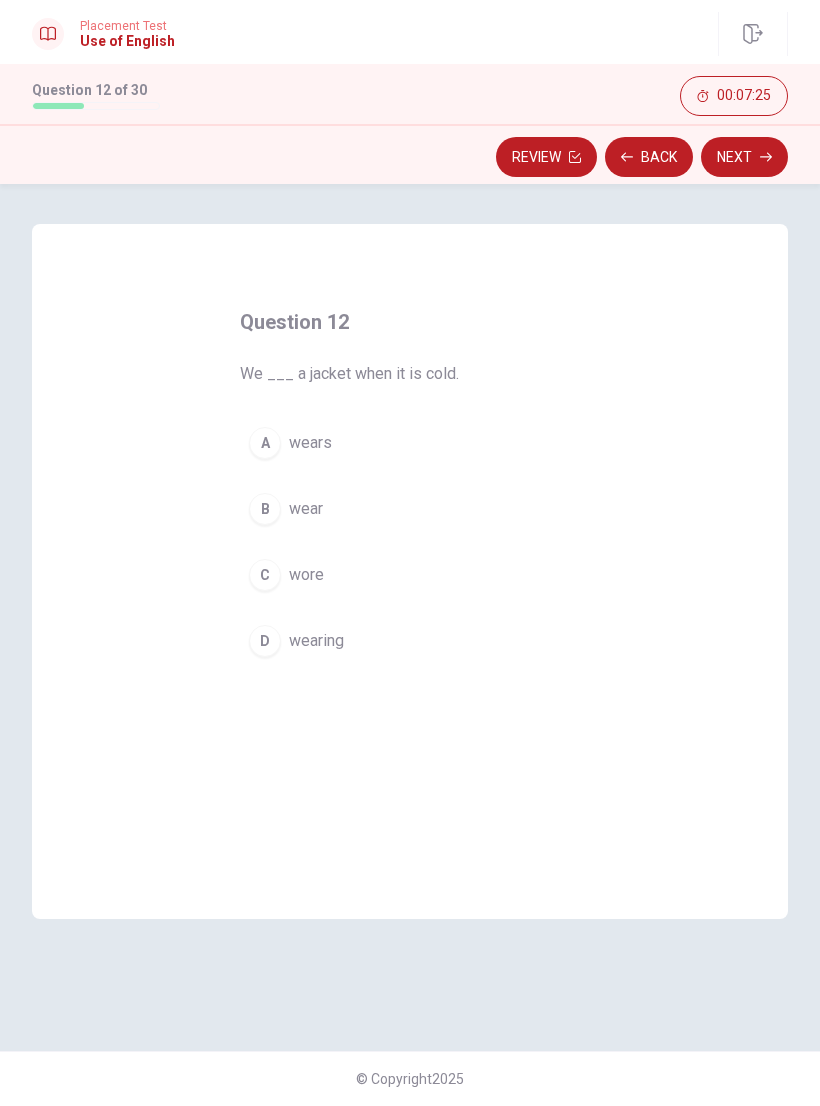 click on "B wear" at bounding box center (410, 509) 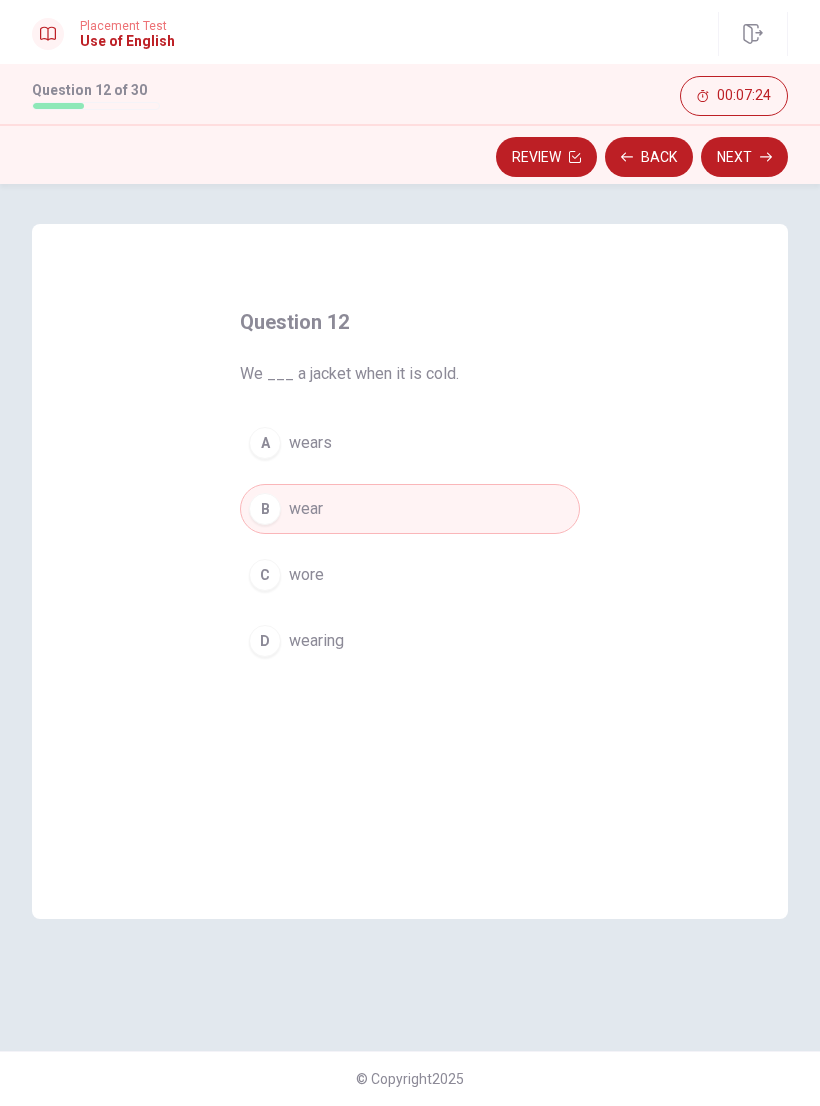 click on "D wearing" at bounding box center [410, 641] 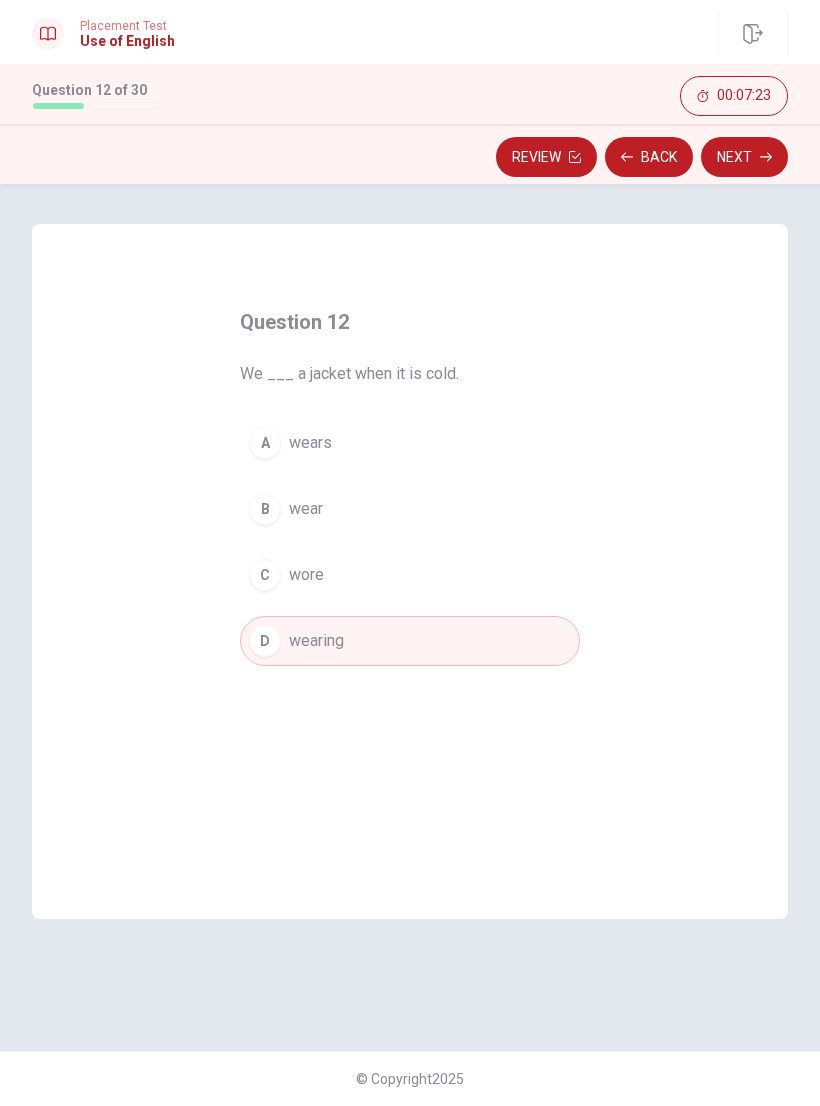 click on "Next" at bounding box center (744, 157) 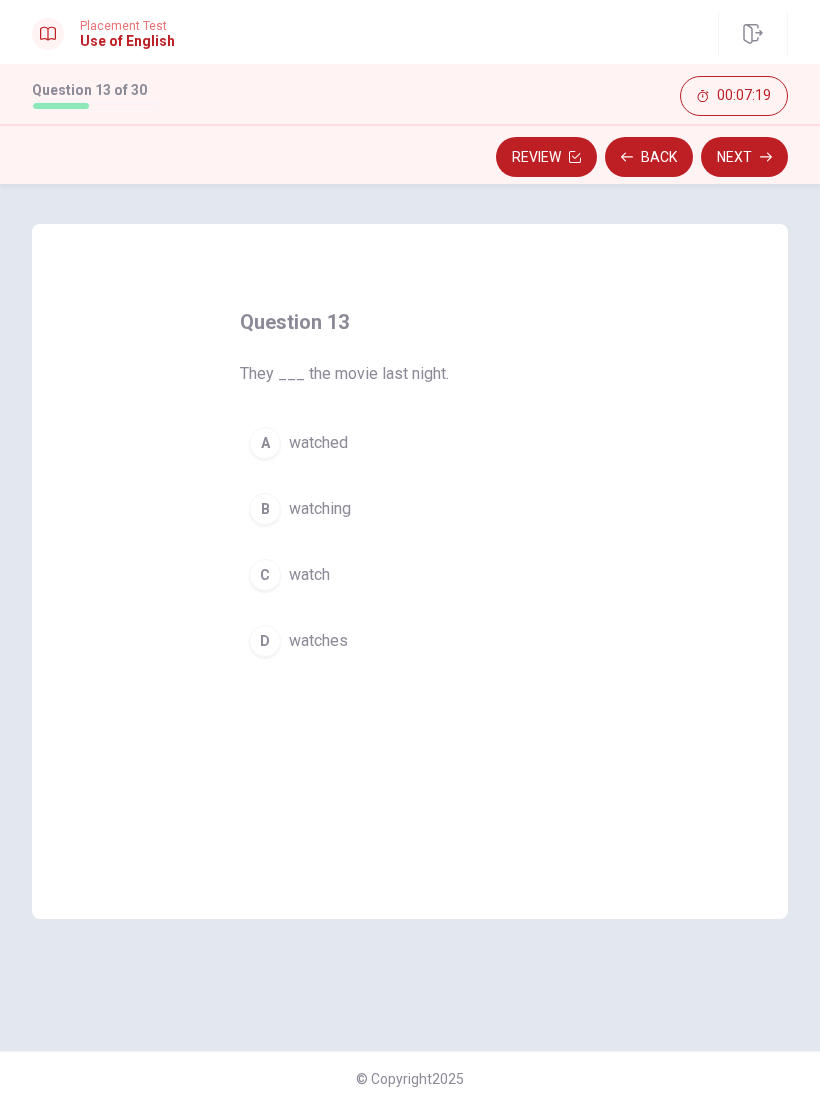 click on "A watched" at bounding box center (410, 443) 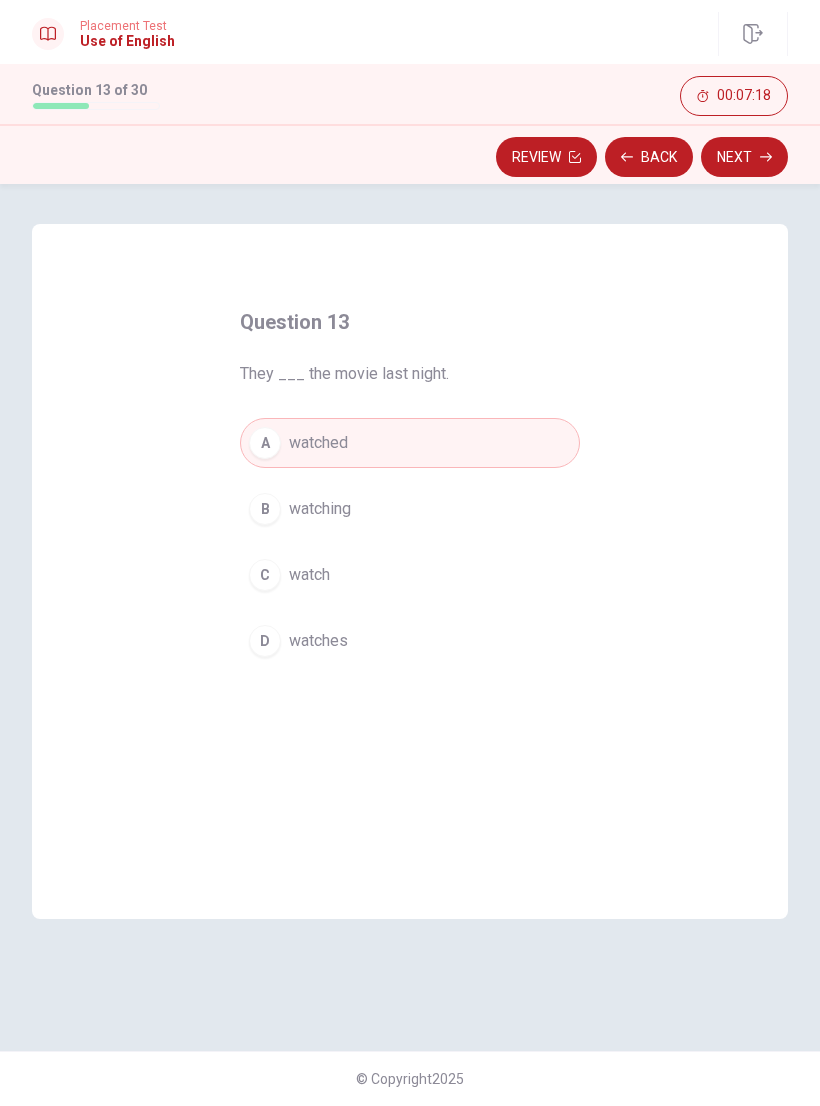 click on "Next" at bounding box center (744, 157) 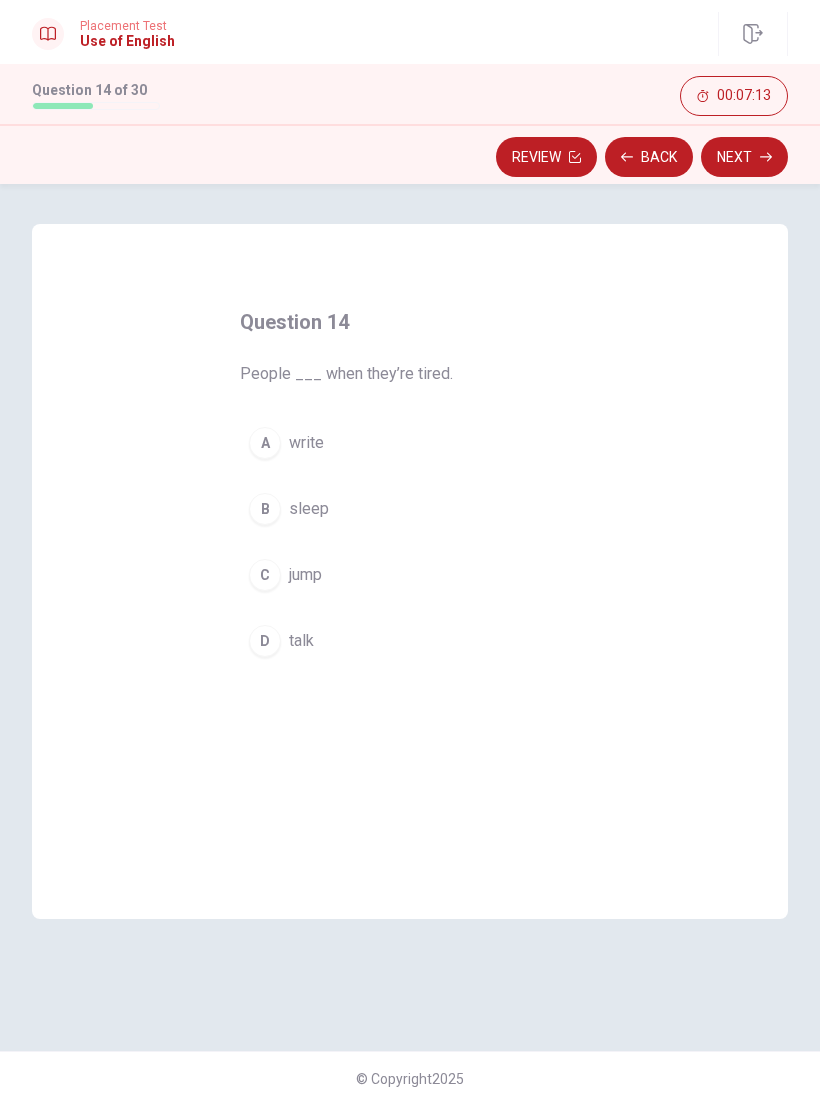 click on "B sleep" at bounding box center (410, 509) 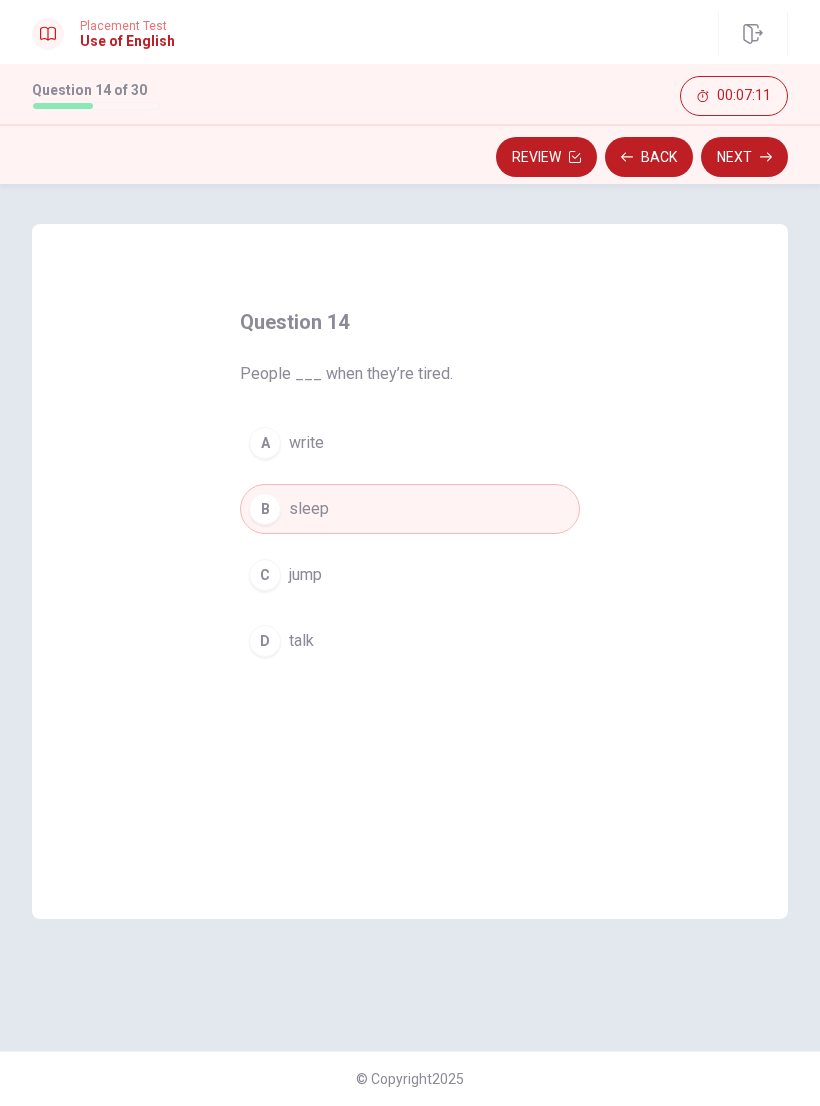 click on "Next" at bounding box center (744, 157) 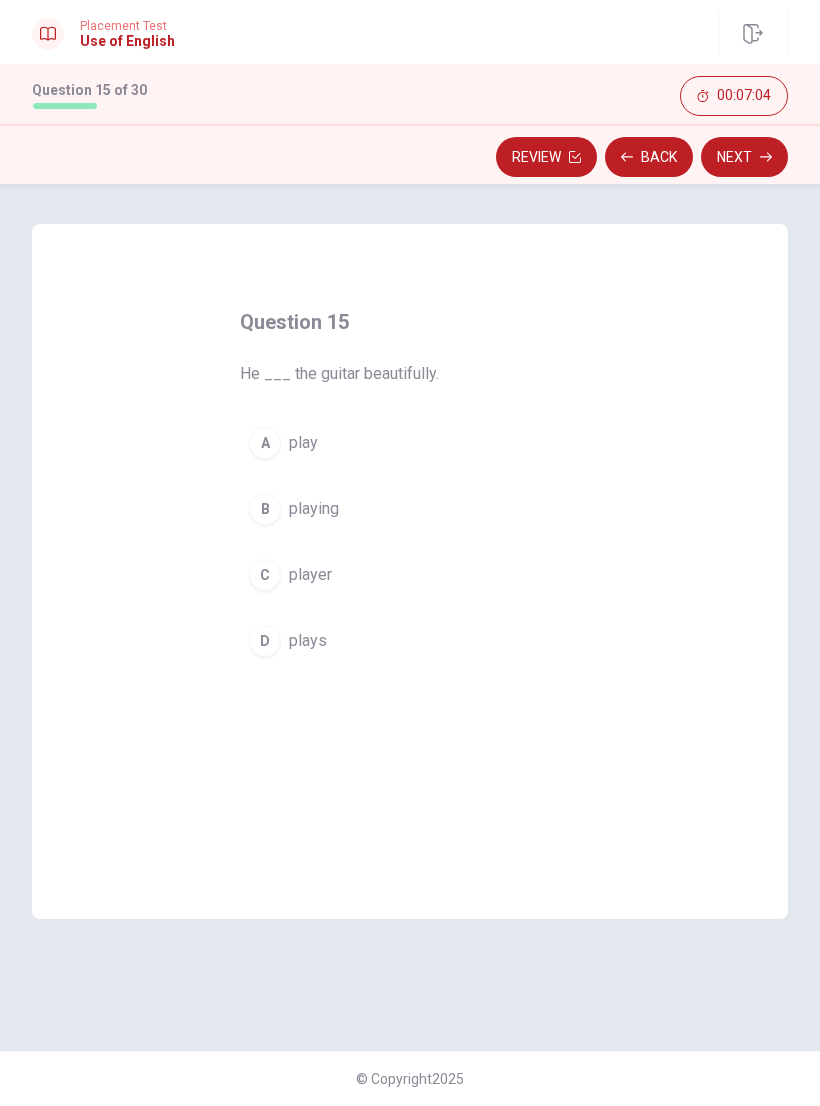 click on "B playing" at bounding box center [410, 509] 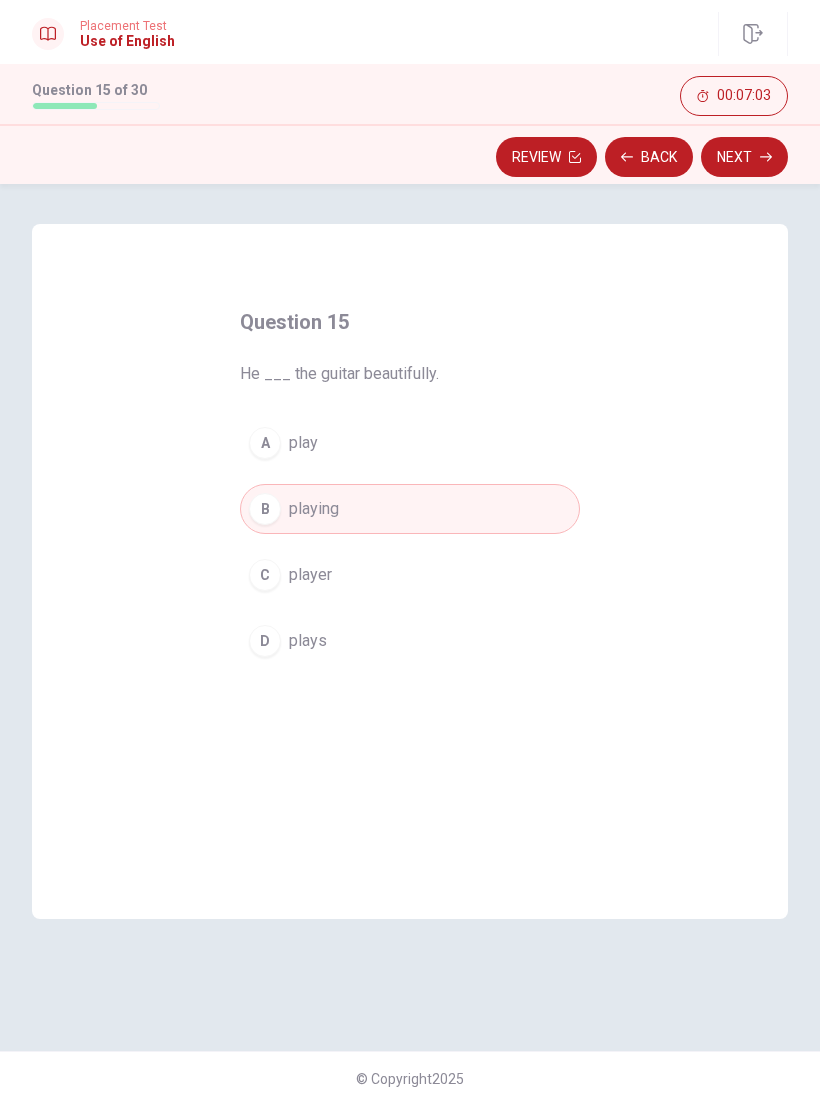 click on "Next" at bounding box center (744, 157) 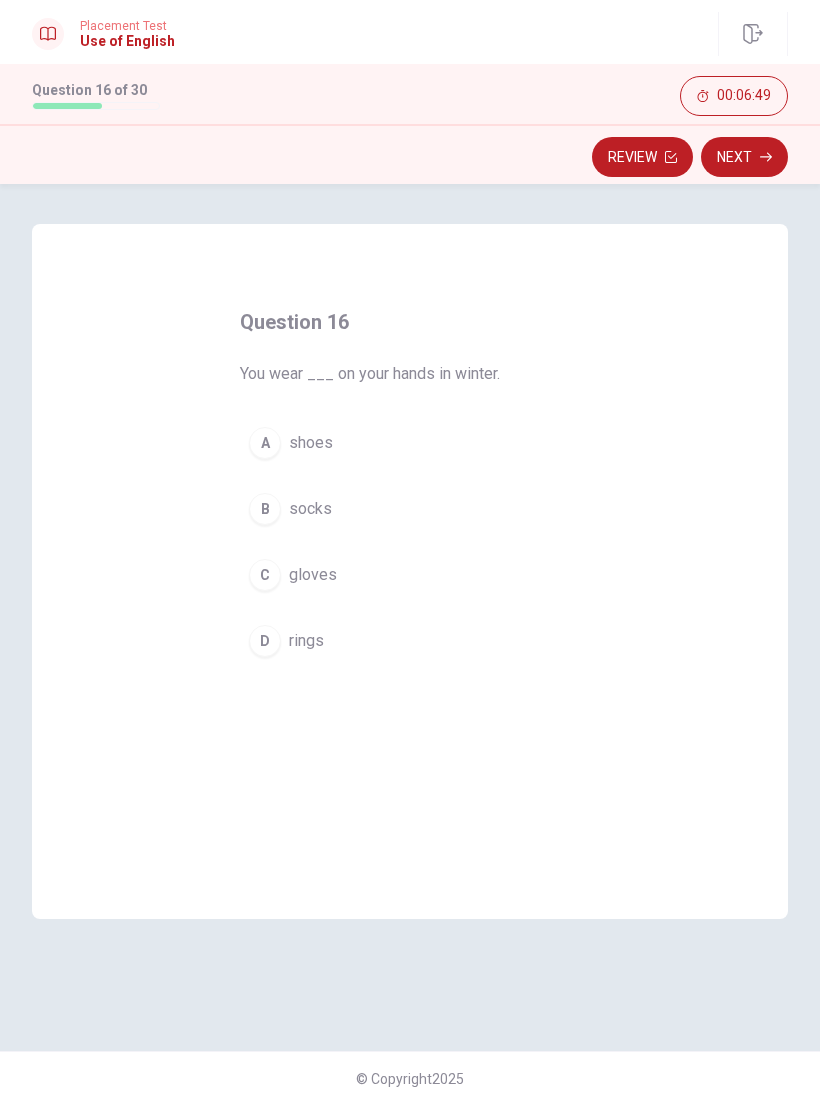 click on "C  gloves" at bounding box center (410, 575) 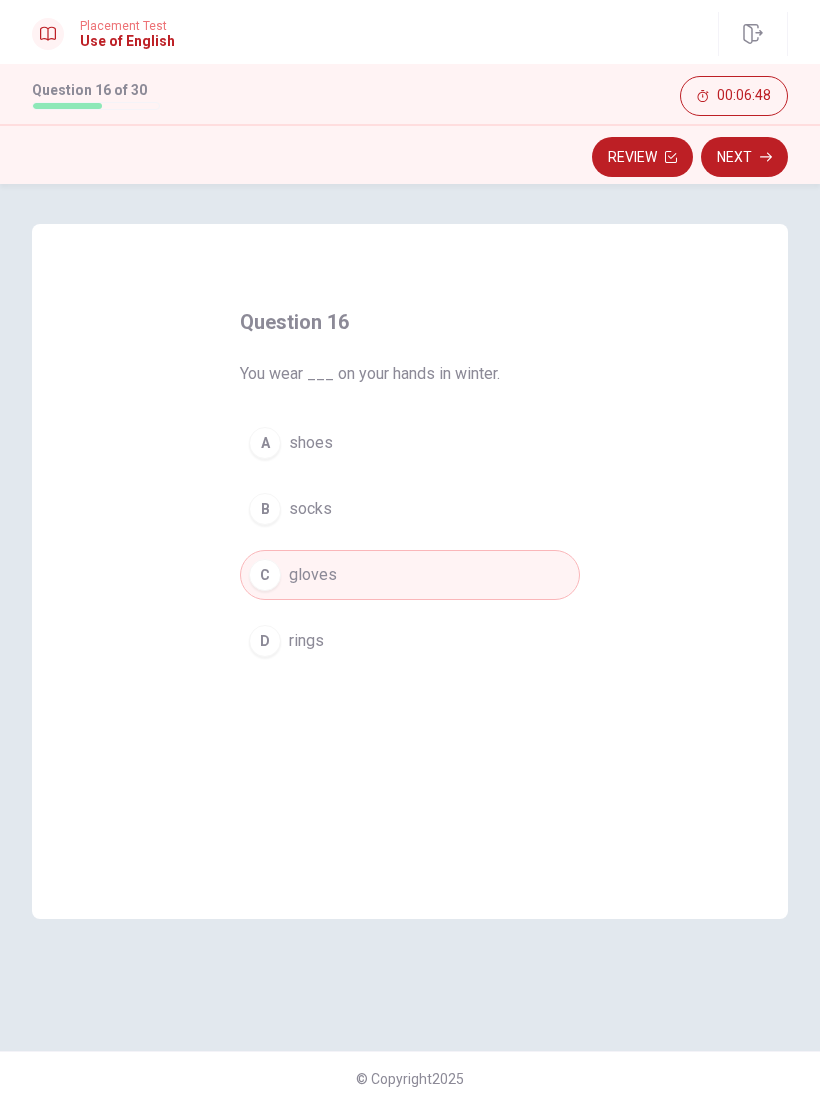 click on "Next" at bounding box center (744, 157) 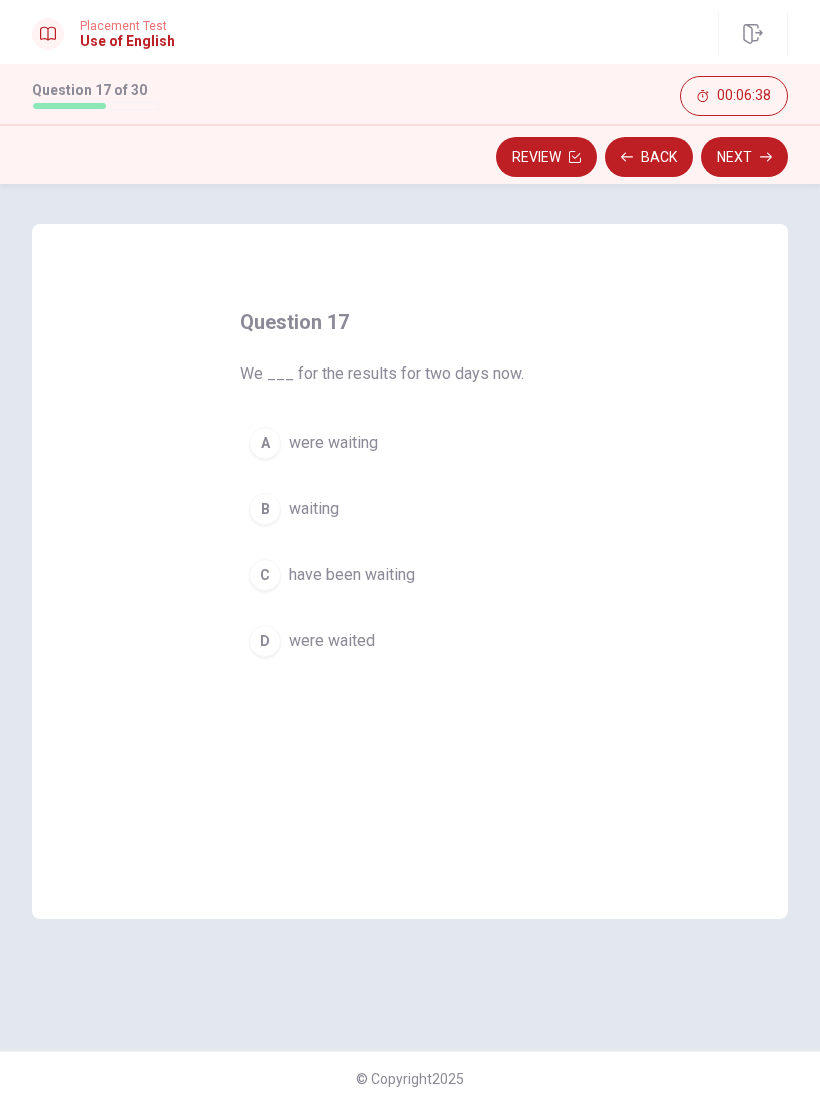 click on "C have been waiting" at bounding box center (410, 575) 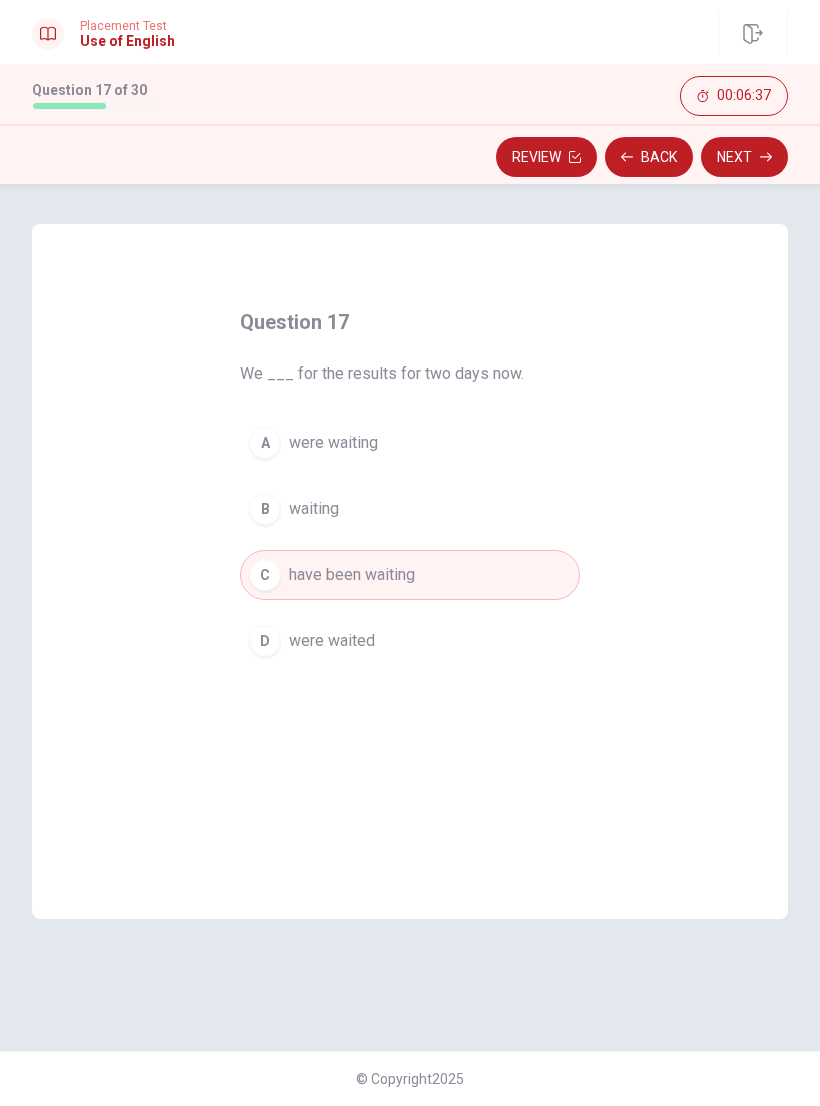 click 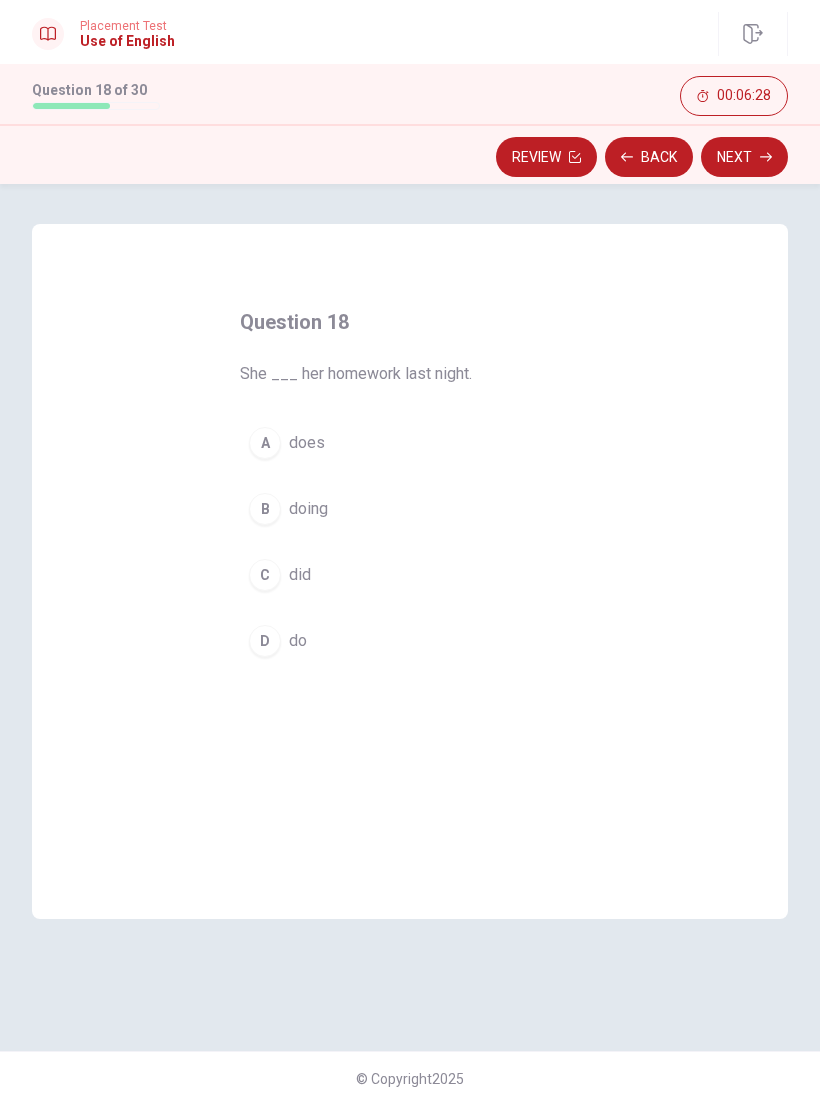 click on "A does" at bounding box center [410, 443] 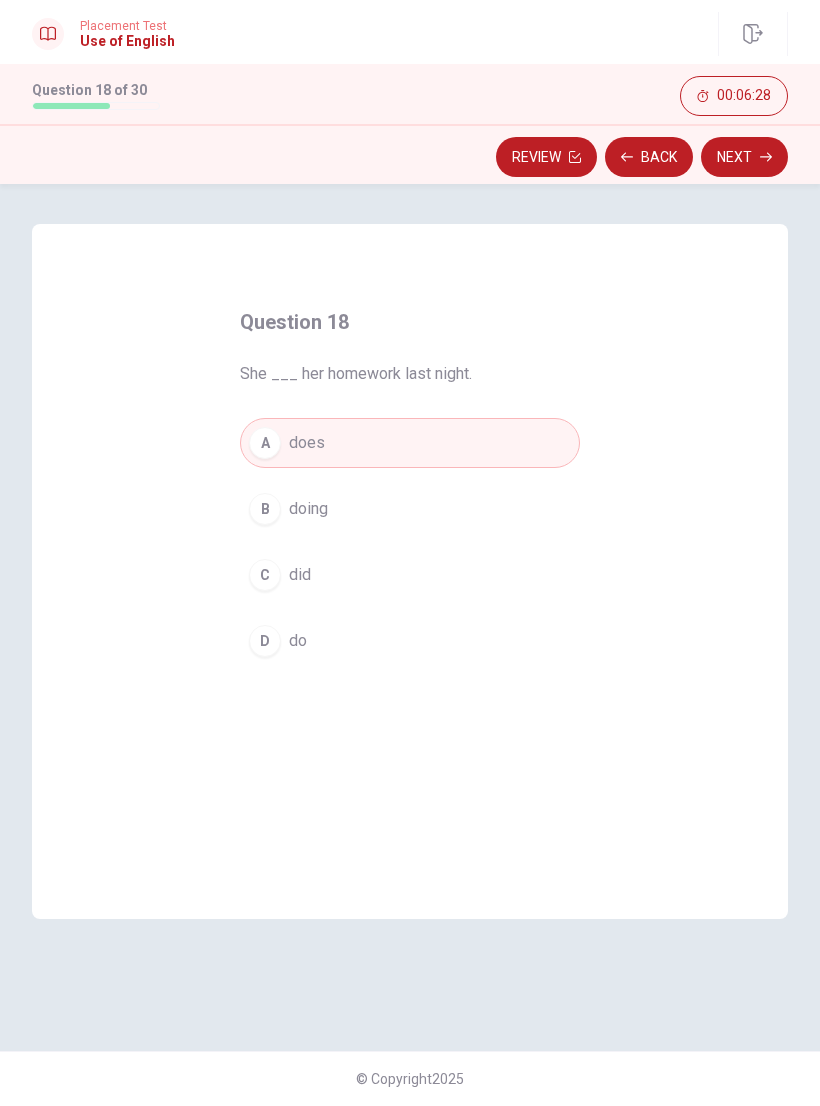 click 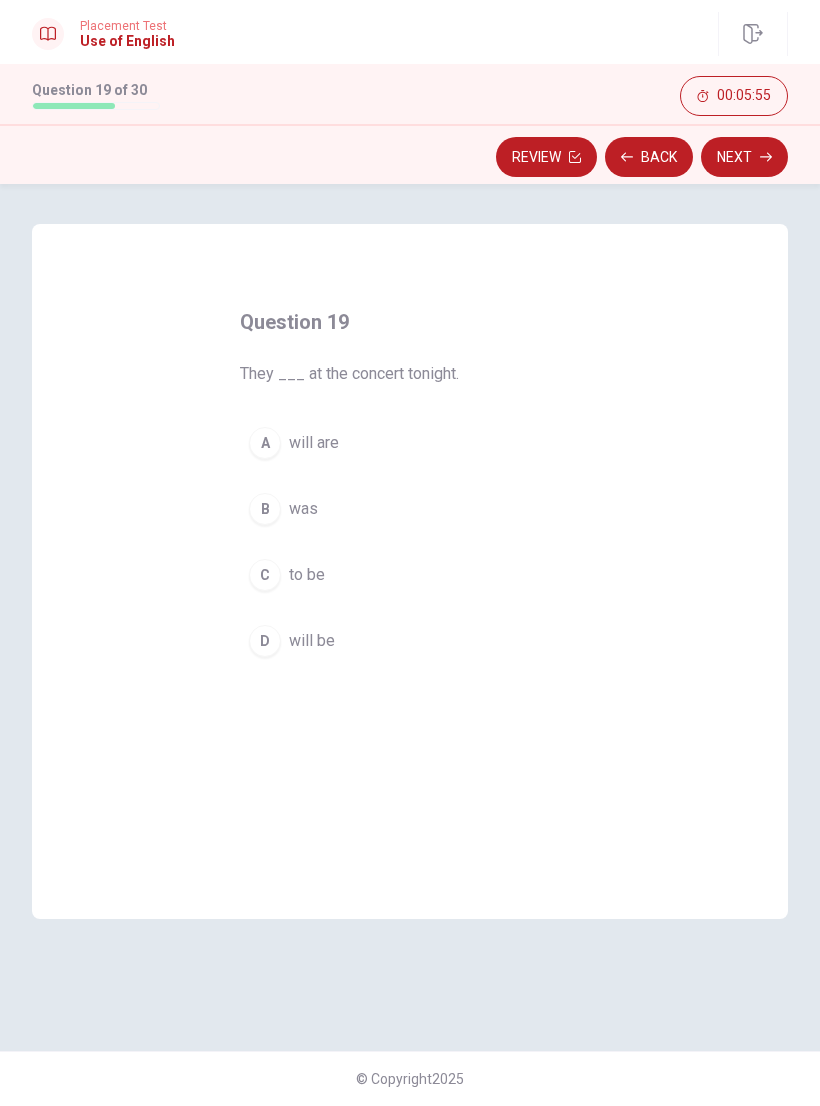 click on "D will be" at bounding box center (410, 641) 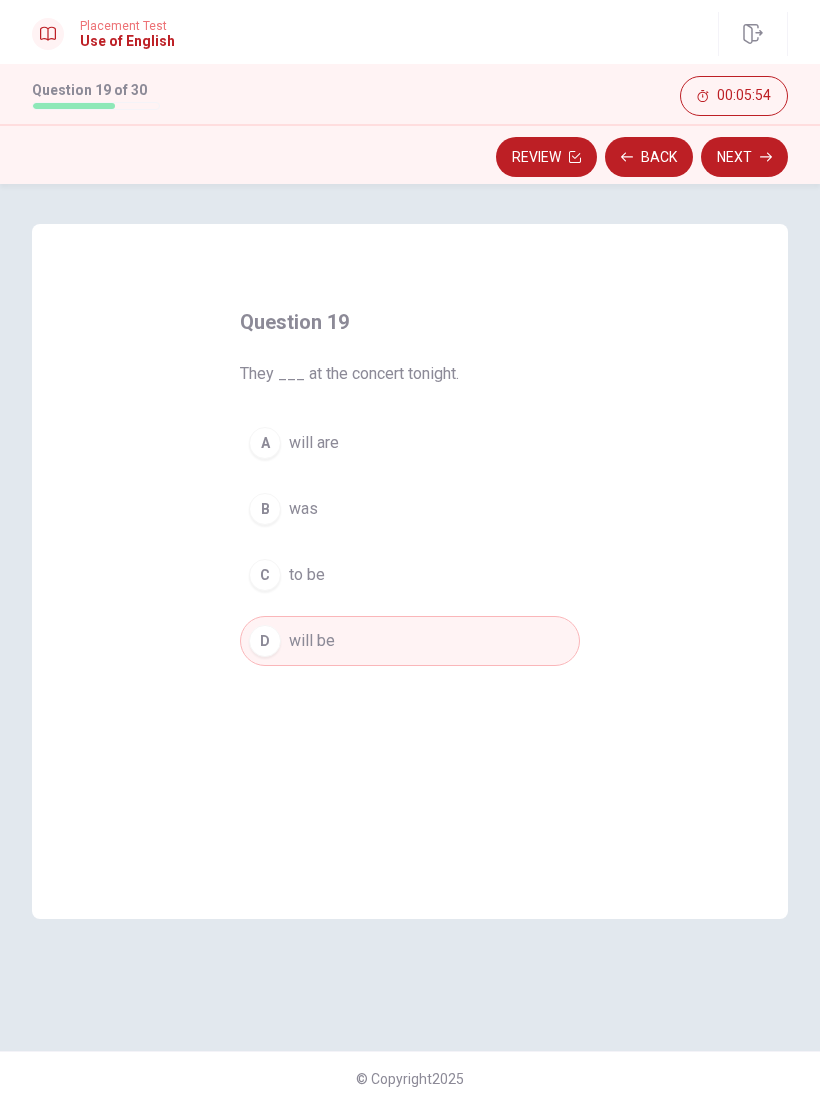 click on "Next" at bounding box center (744, 157) 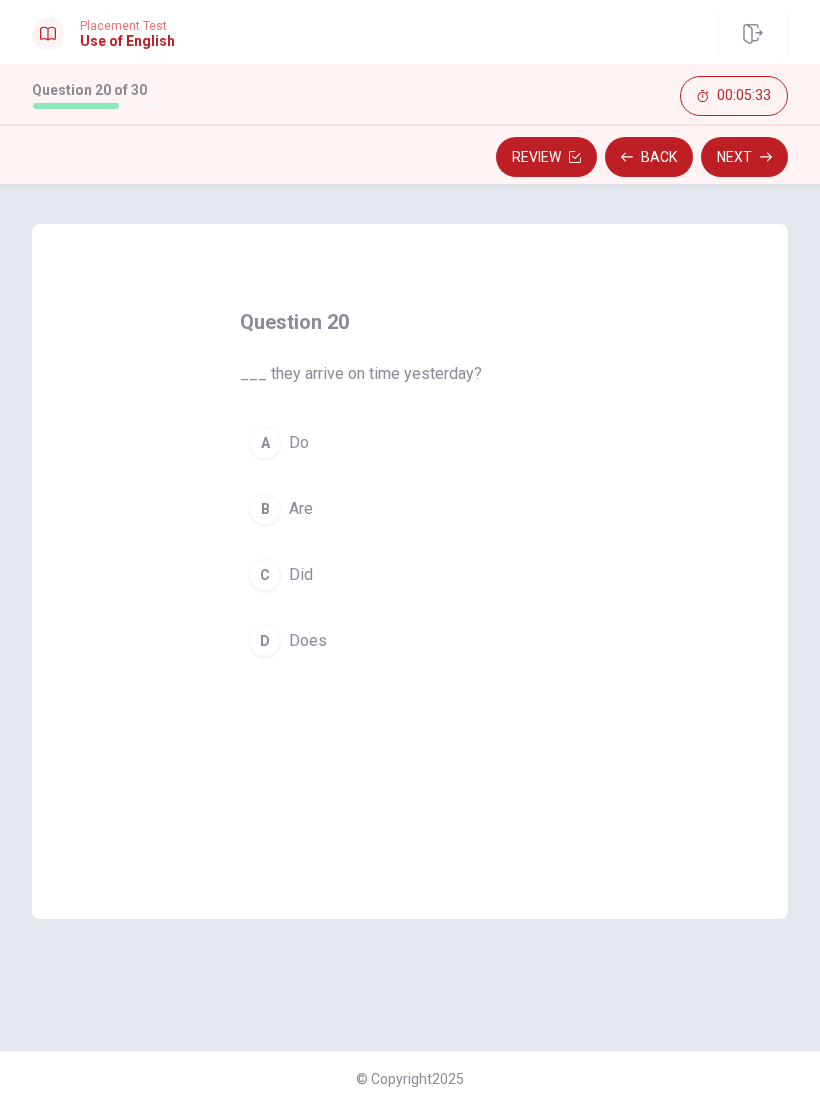 click on "C Did" at bounding box center (410, 575) 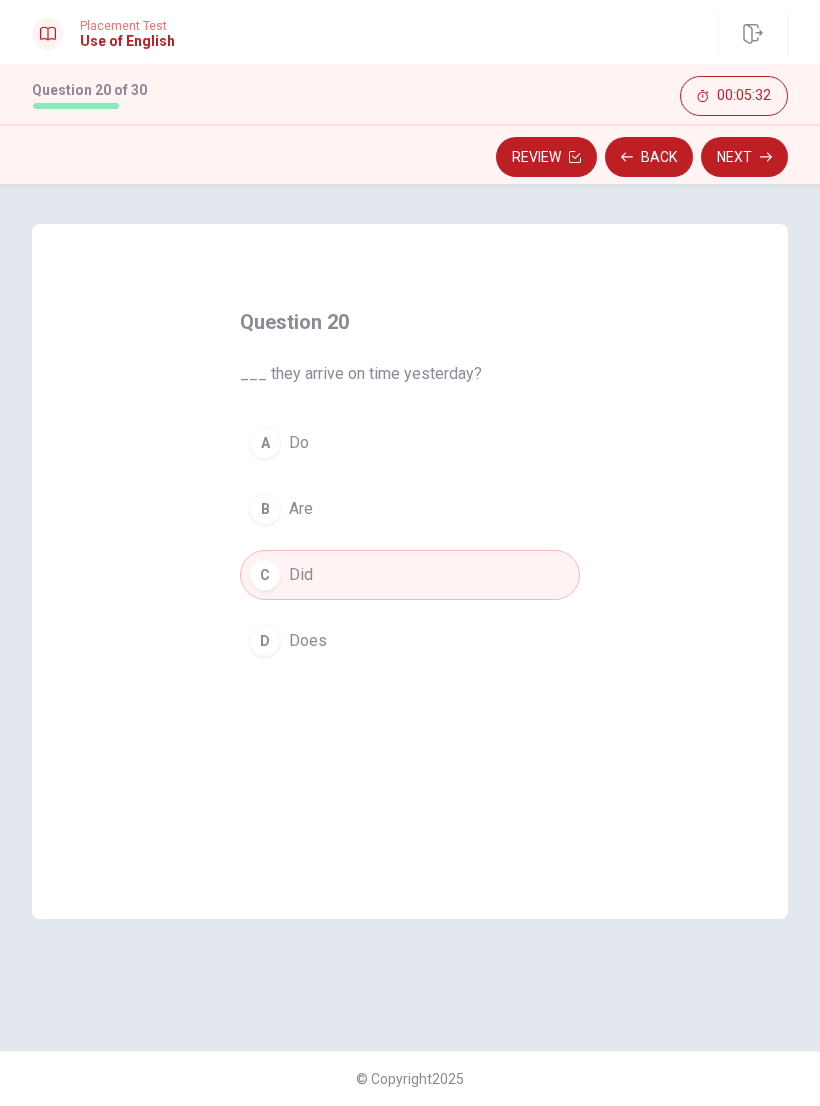 click on "D Does" at bounding box center [410, 641] 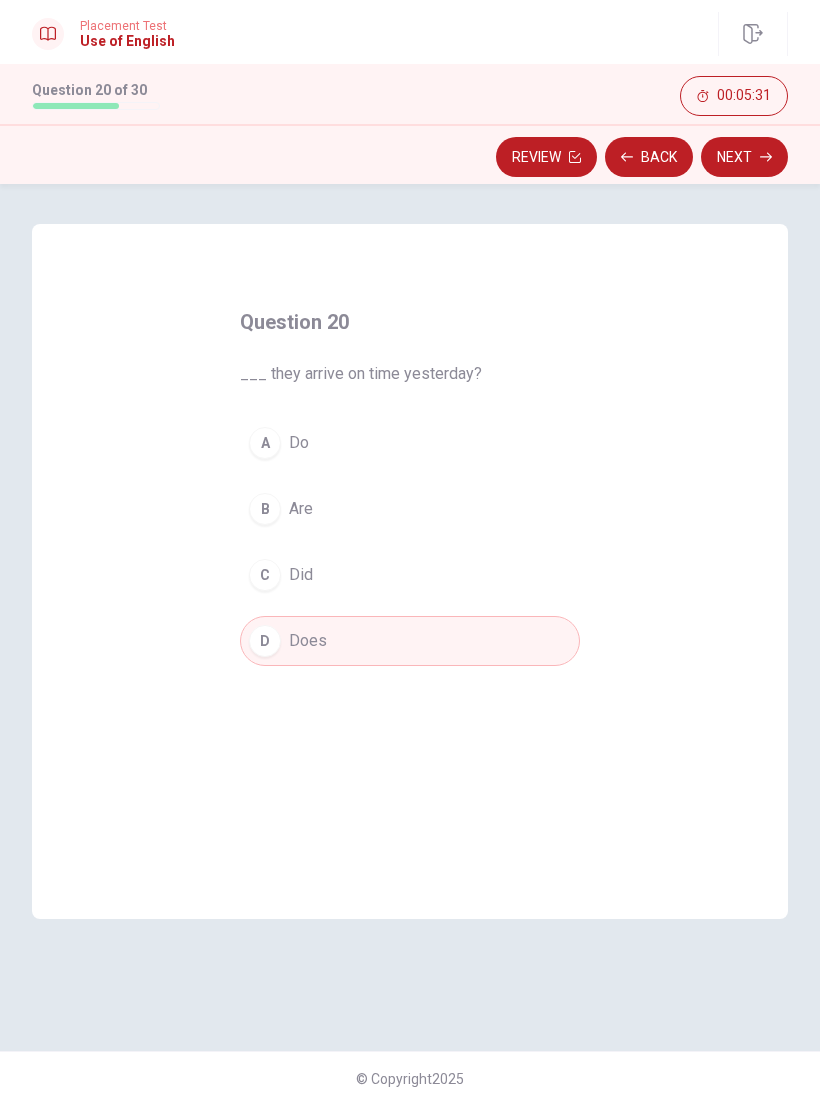 click on "Next" at bounding box center [744, 157] 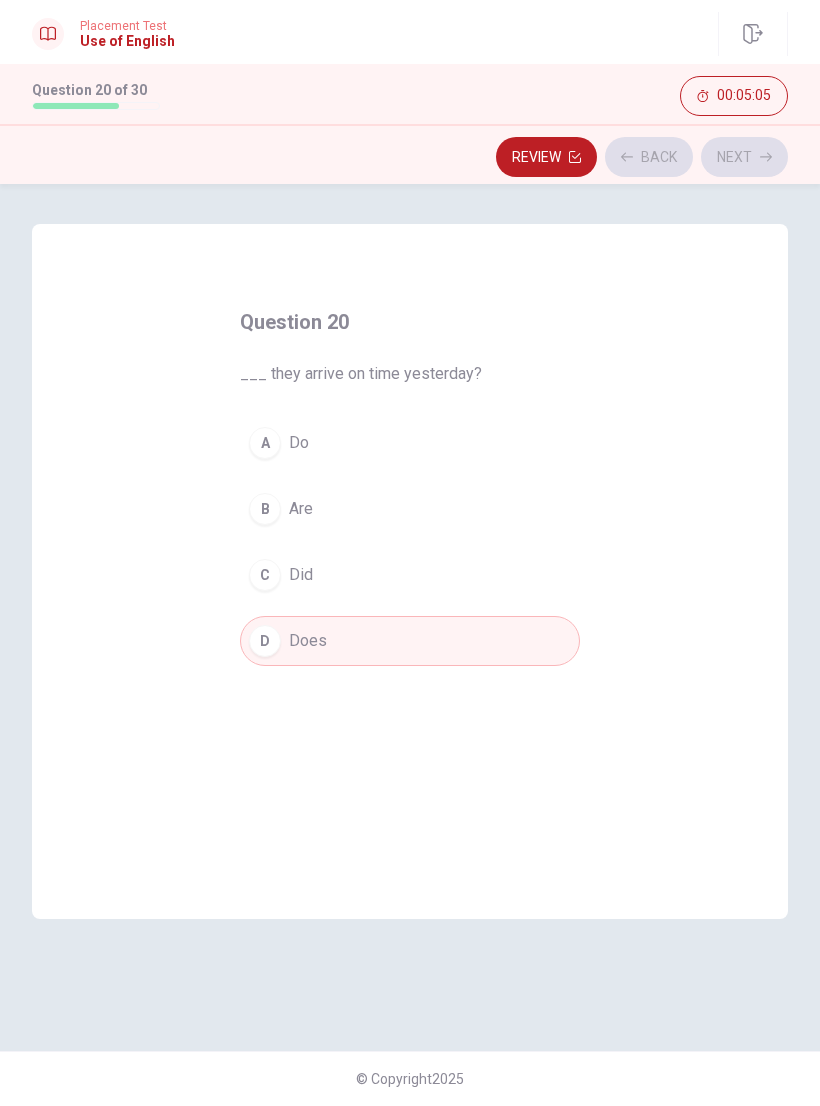 click on "D Does" at bounding box center (410, 641) 